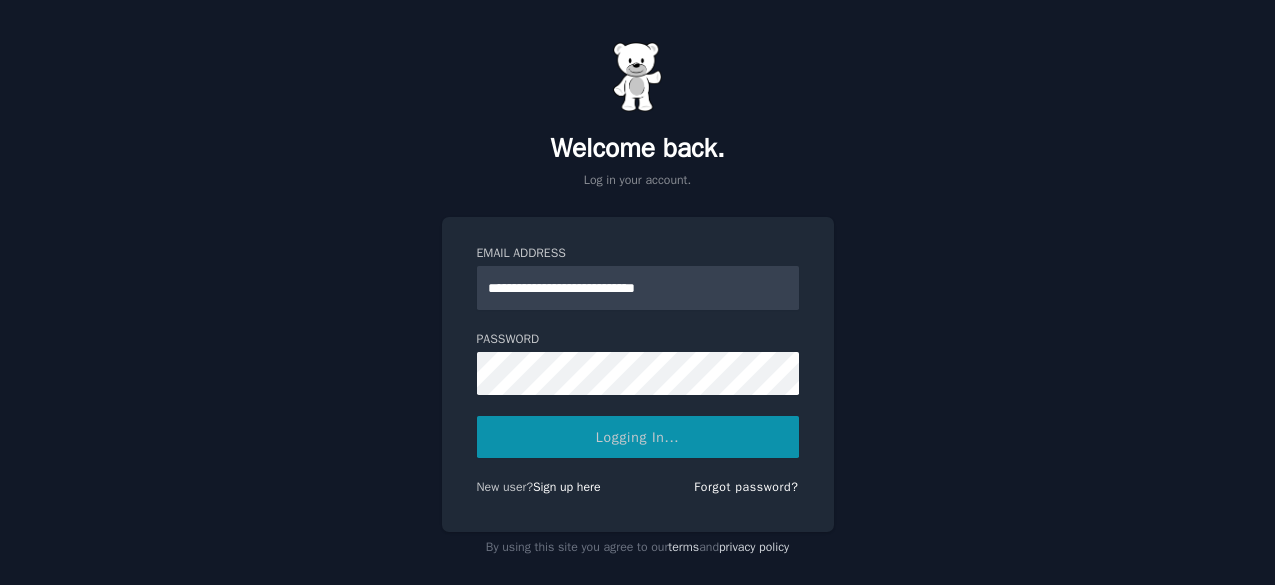 scroll, scrollTop: 0, scrollLeft: 0, axis: both 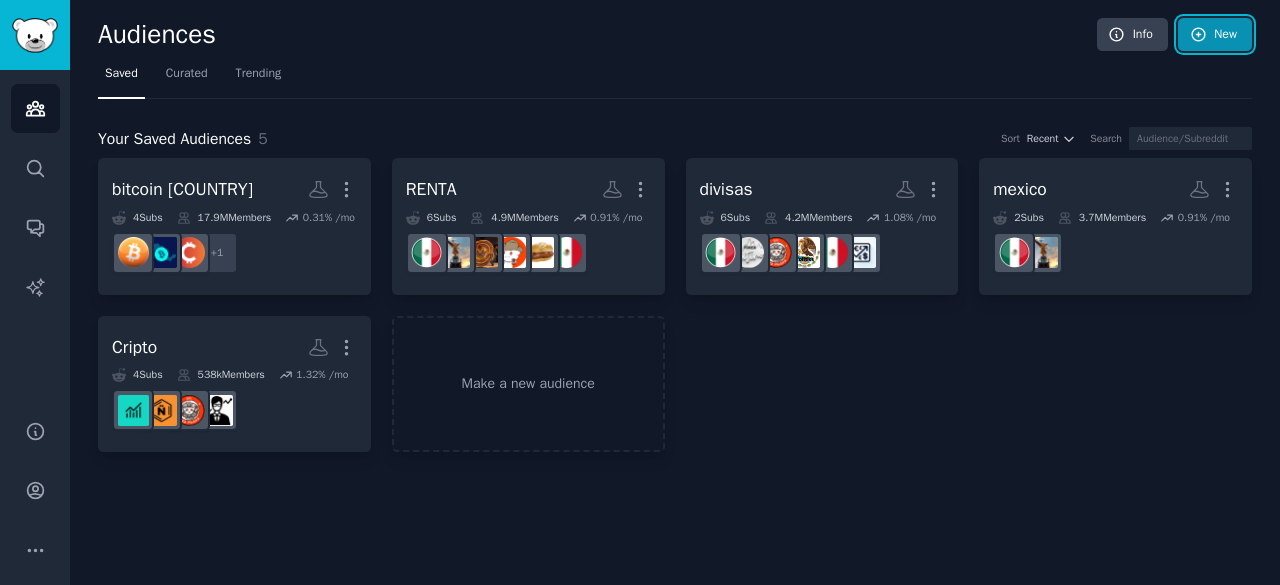click on "New" at bounding box center (1215, 35) 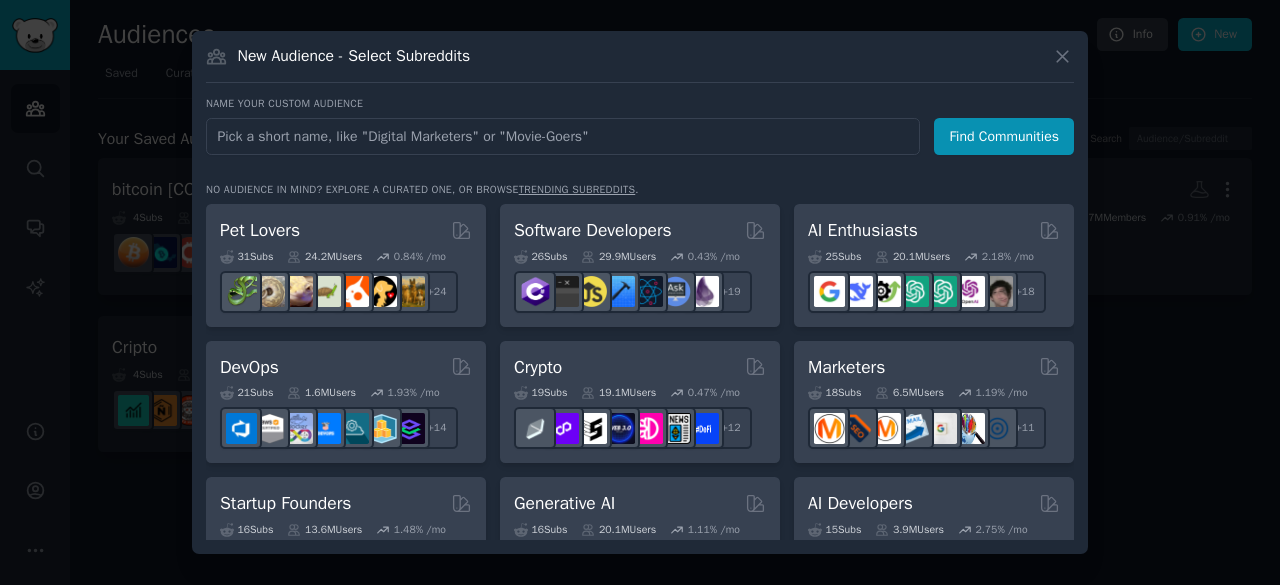 click at bounding box center (563, 136) 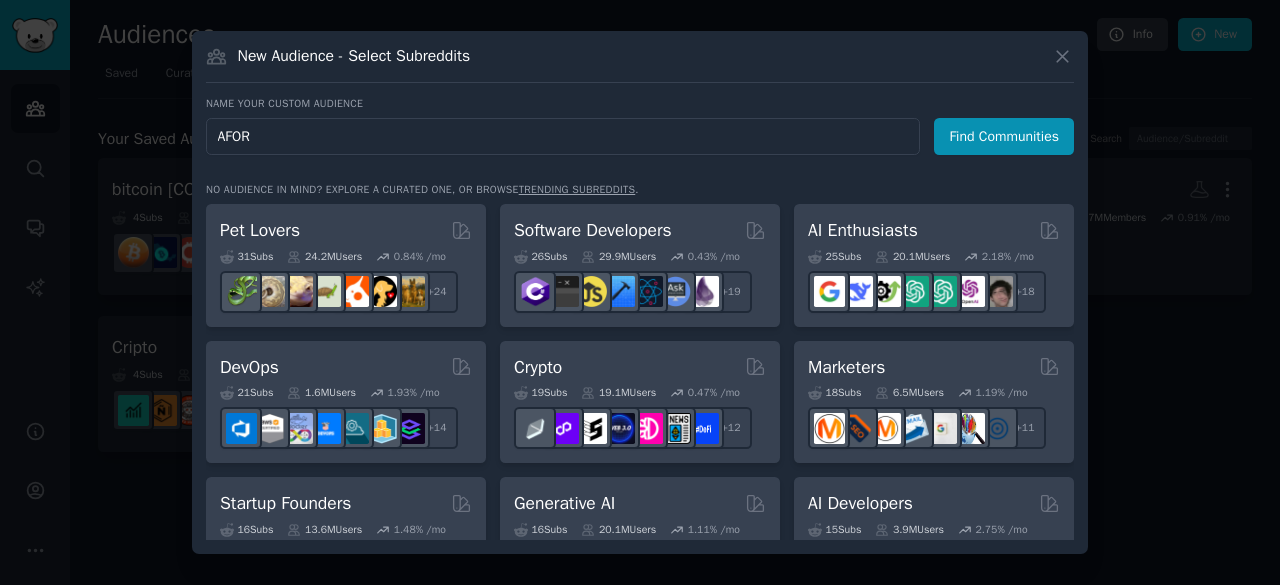 type on "AFORE" 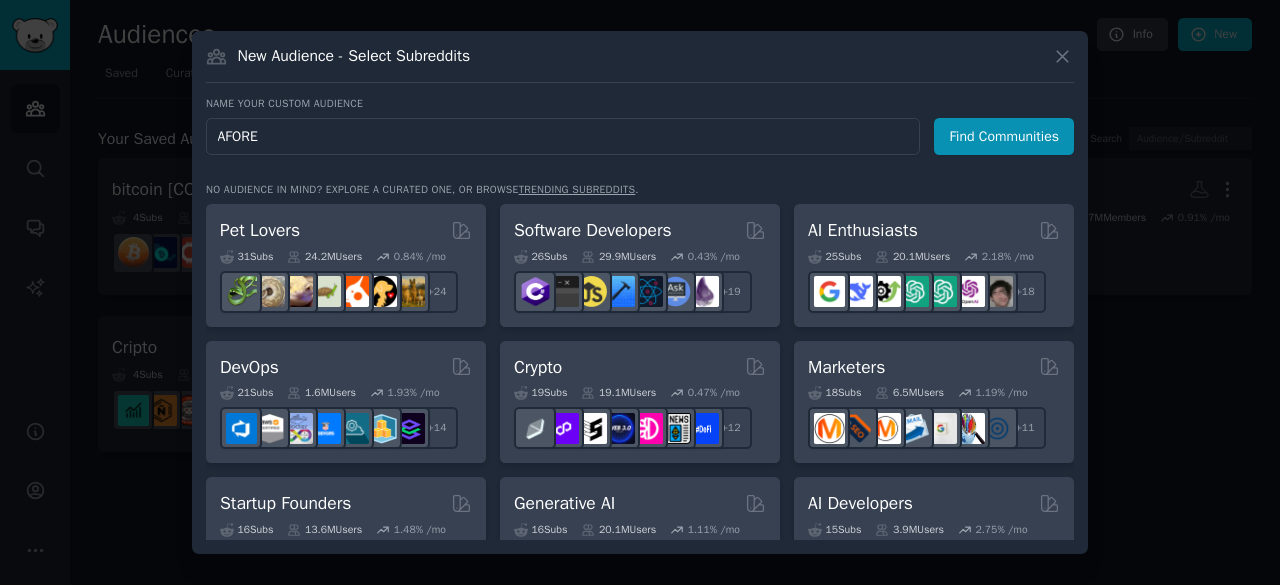 click on "Find Communities" at bounding box center (1004, 136) 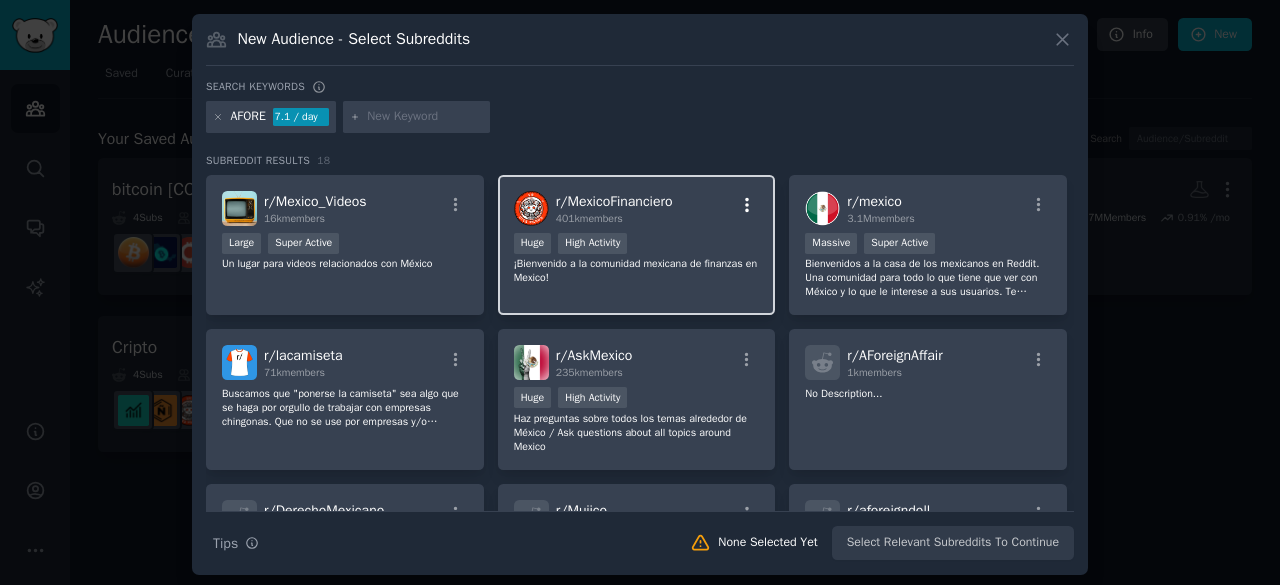 click 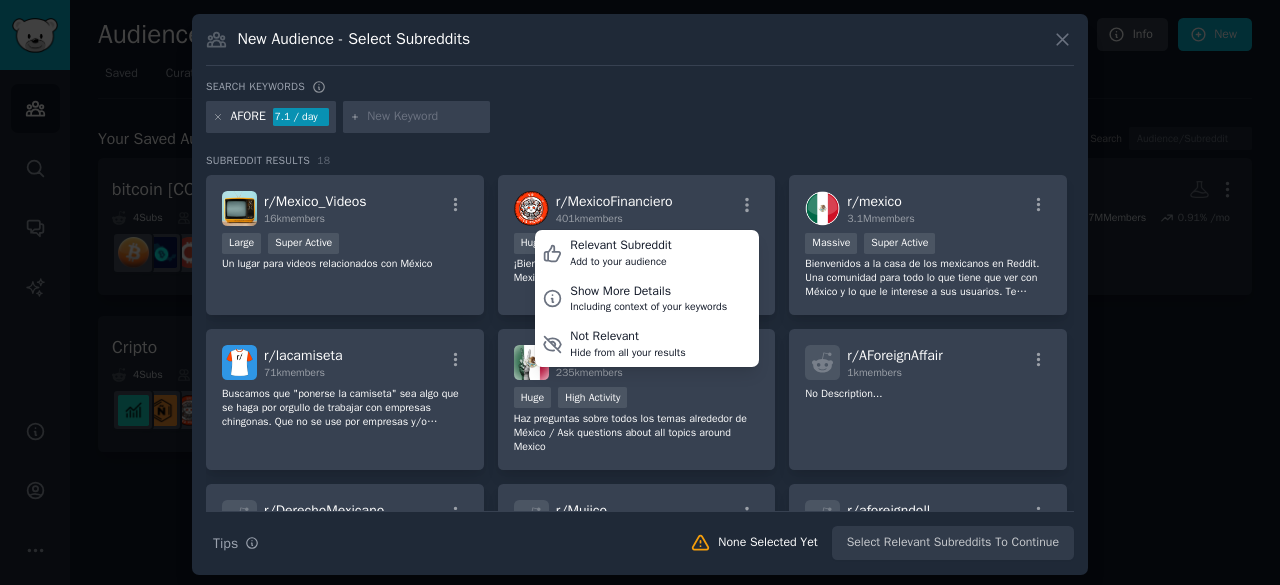 click on "AFORE [NUMBER] / day" at bounding box center [640, 120] 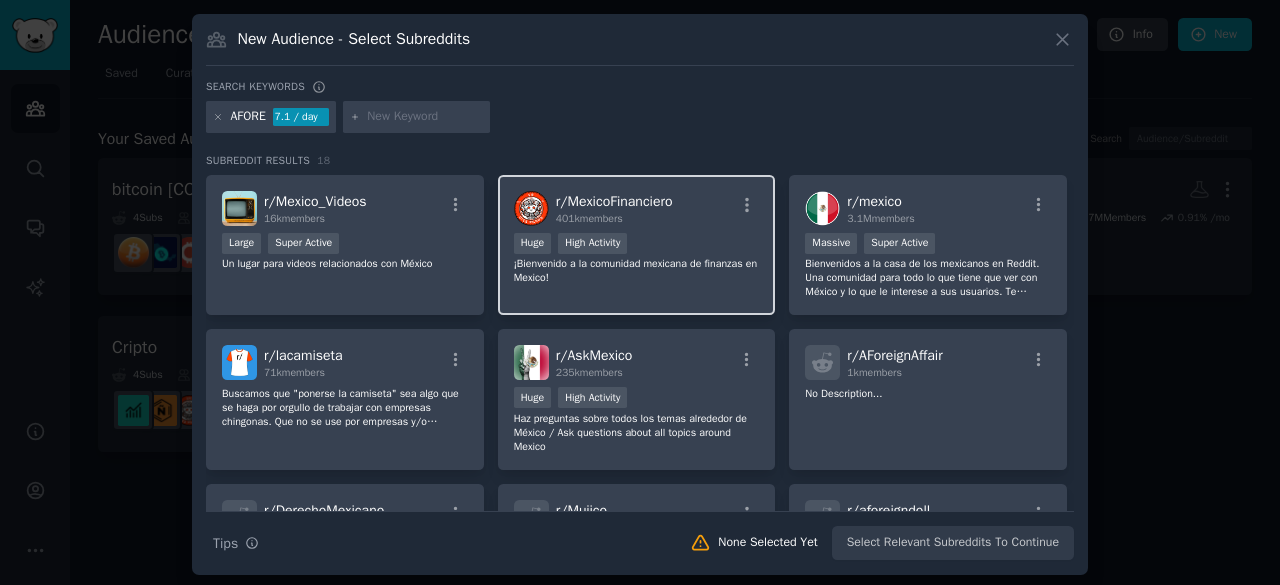 click on "401k  members" at bounding box center (614, 219) 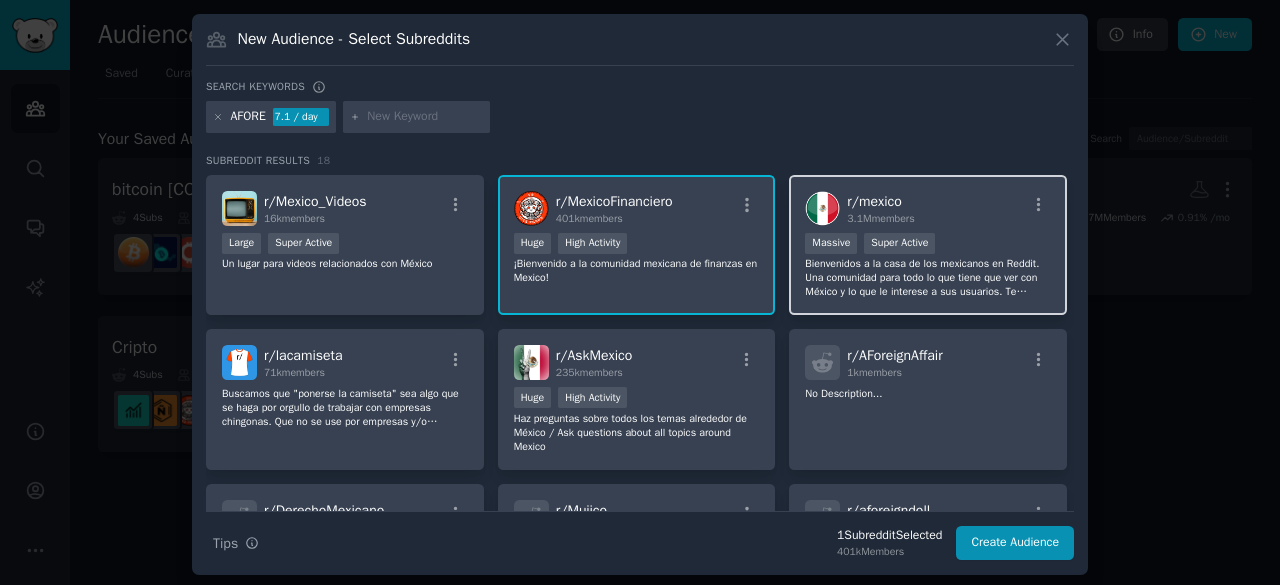 click on "Bienvenidos a la casa de los mexicanos en Reddit. Una comunidad para todo lo que tiene que ver con México y lo que le interese a sus usuarios. Te invitamos a leer las reglas de la comunidad y a convivir con los demás." at bounding box center (928, 278) 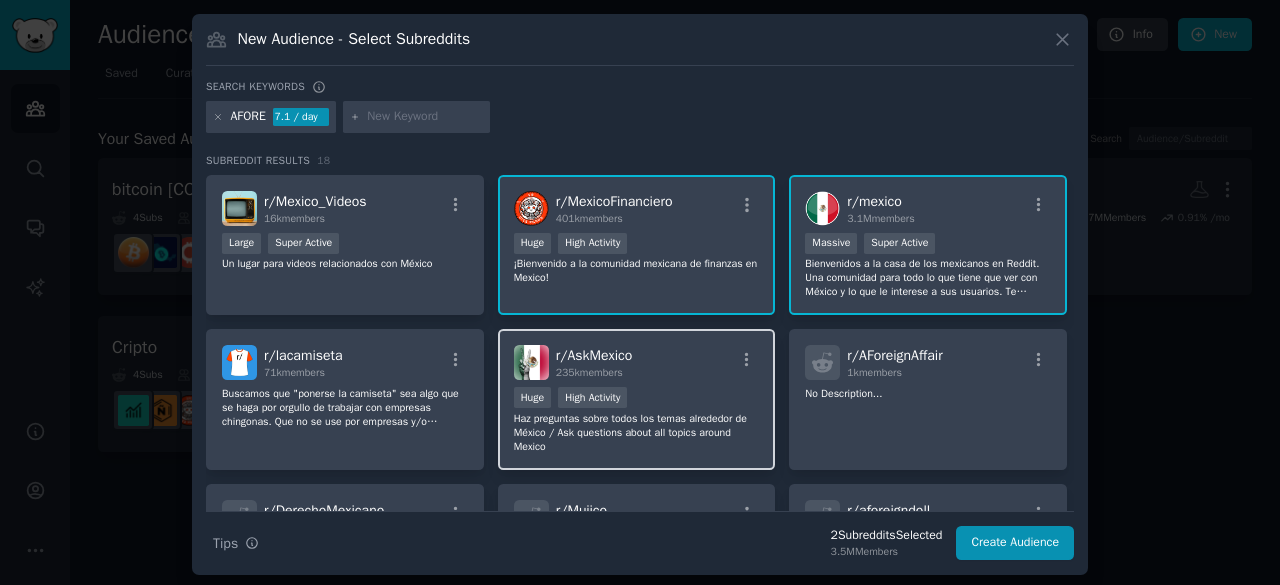 click on "Huge High Activity" at bounding box center (637, 399) 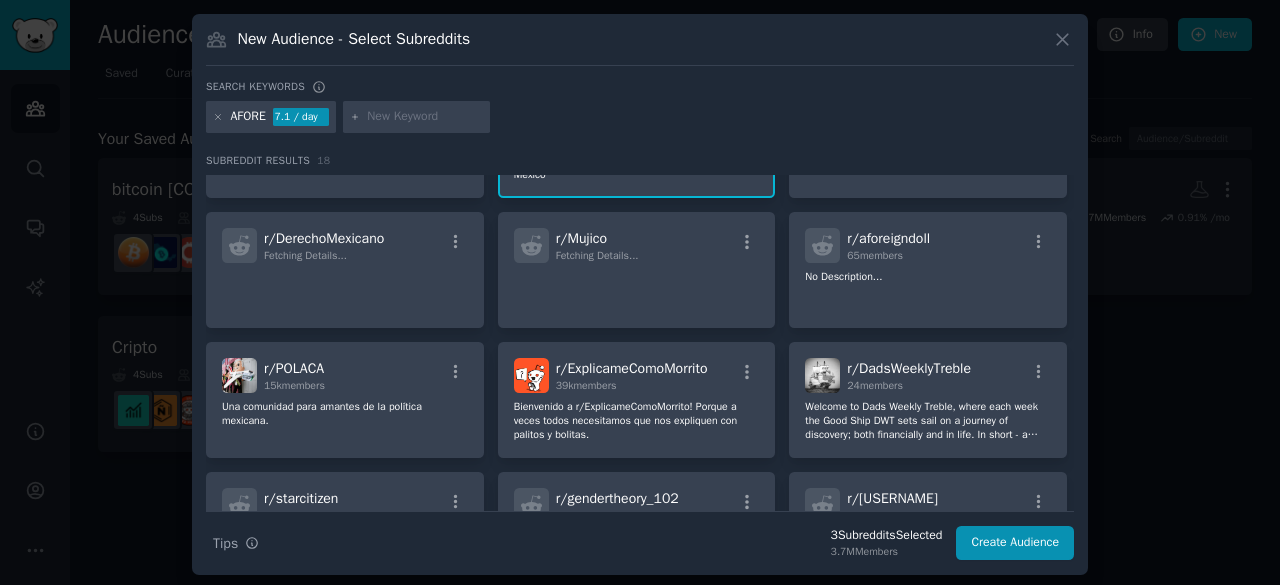 scroll, scrollTop: 300, scrollLeft: 0, axis: vertical 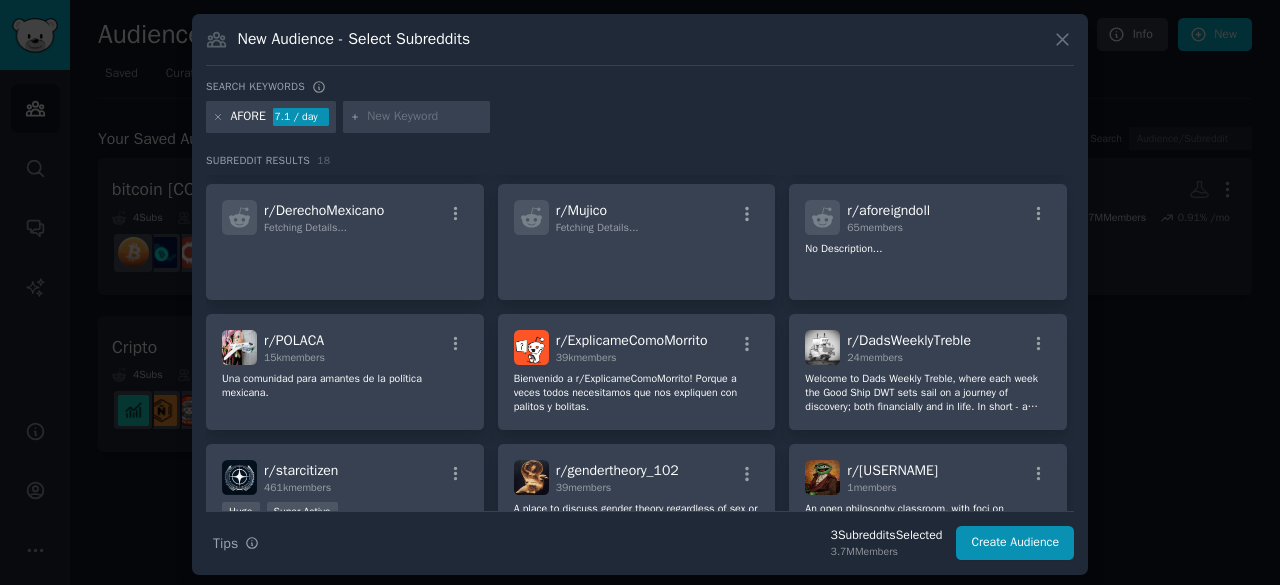 click on "Bienvenido a r/ExplicameComoMorrito! Porque a veces todos necesitamos que nos expliquen con palitos y bolitas." 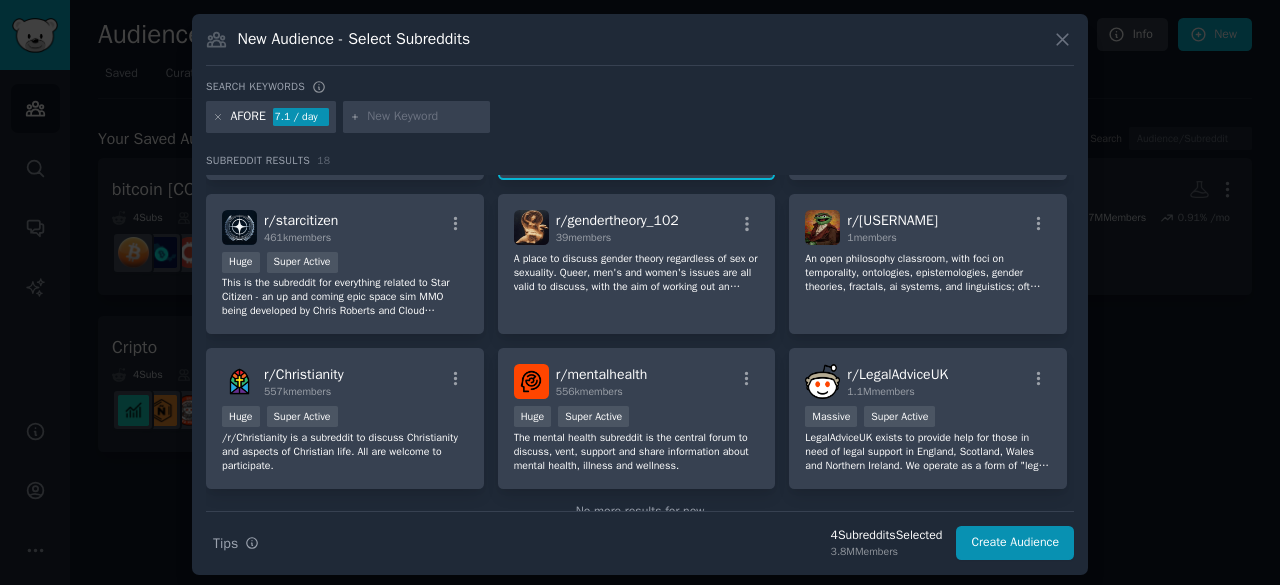 scroll, scrollTop: 598, scrollLeft: 0, axis: vertical 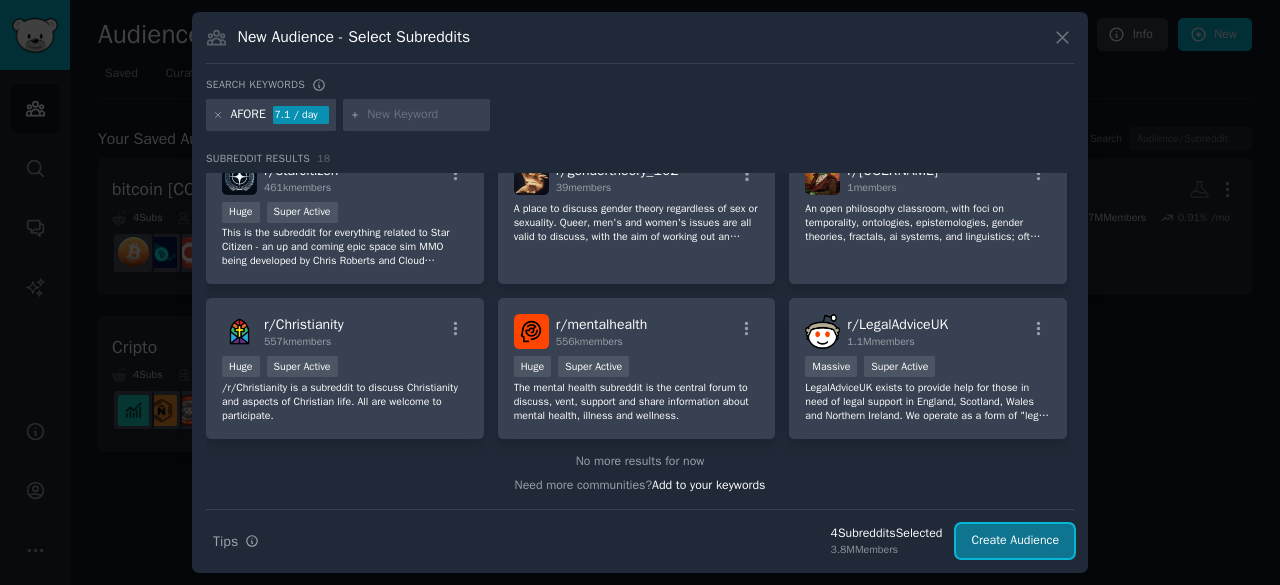 click on "Create Audience" at bounding box center [1015, 541] 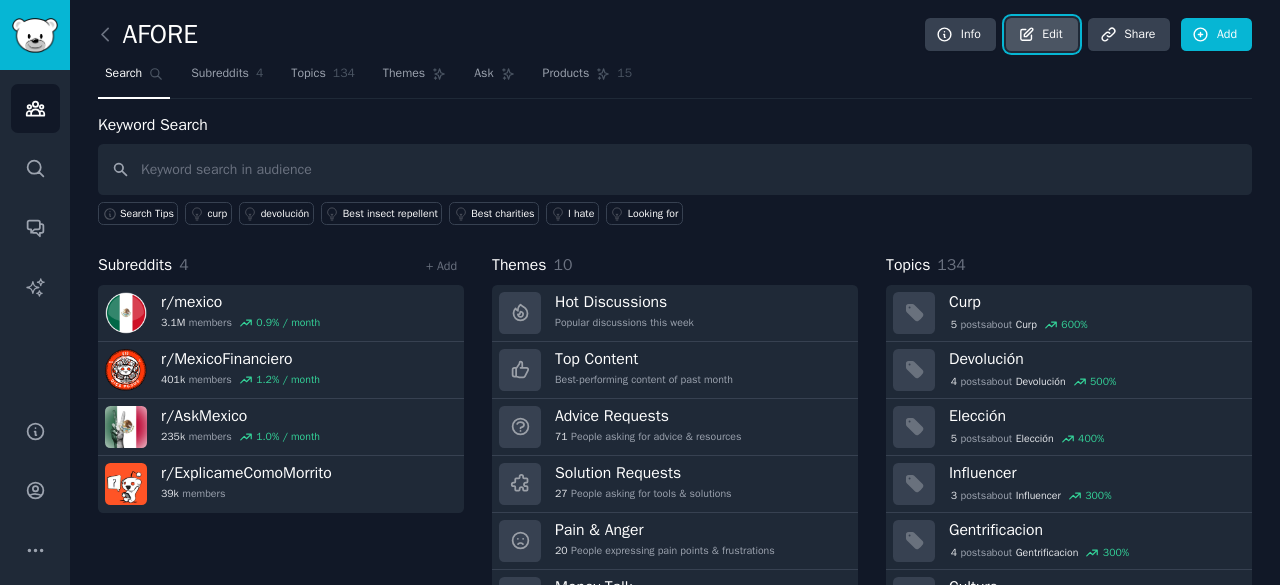 click on "Edit" at bounding box center (1041, 35) 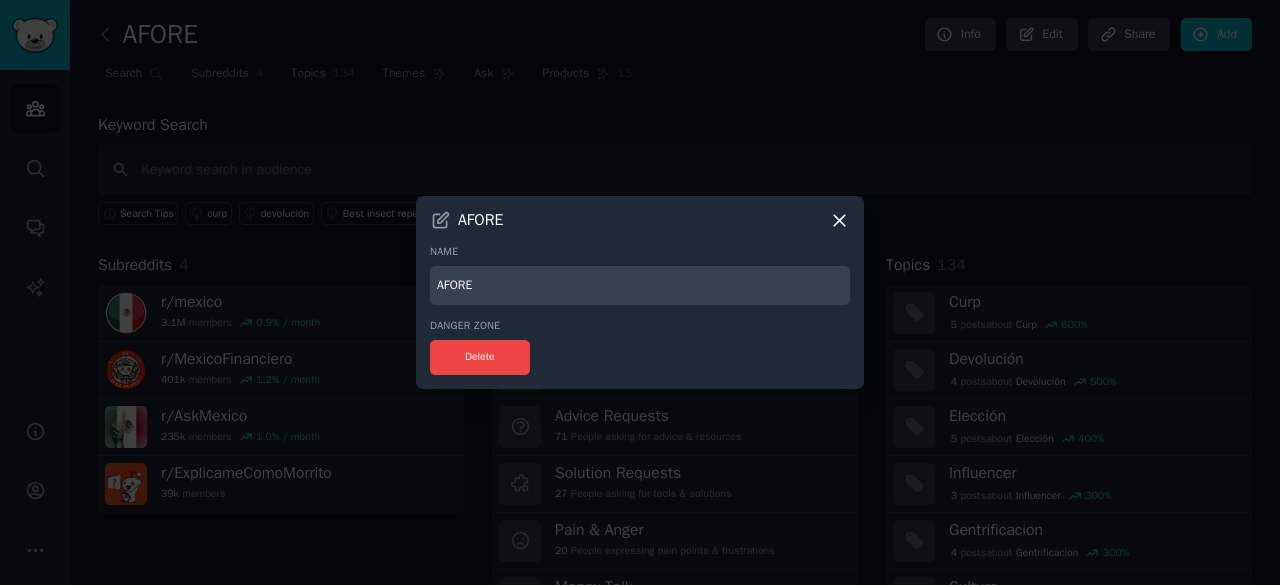 click on "AFORE" at bounding box center [640, 285] 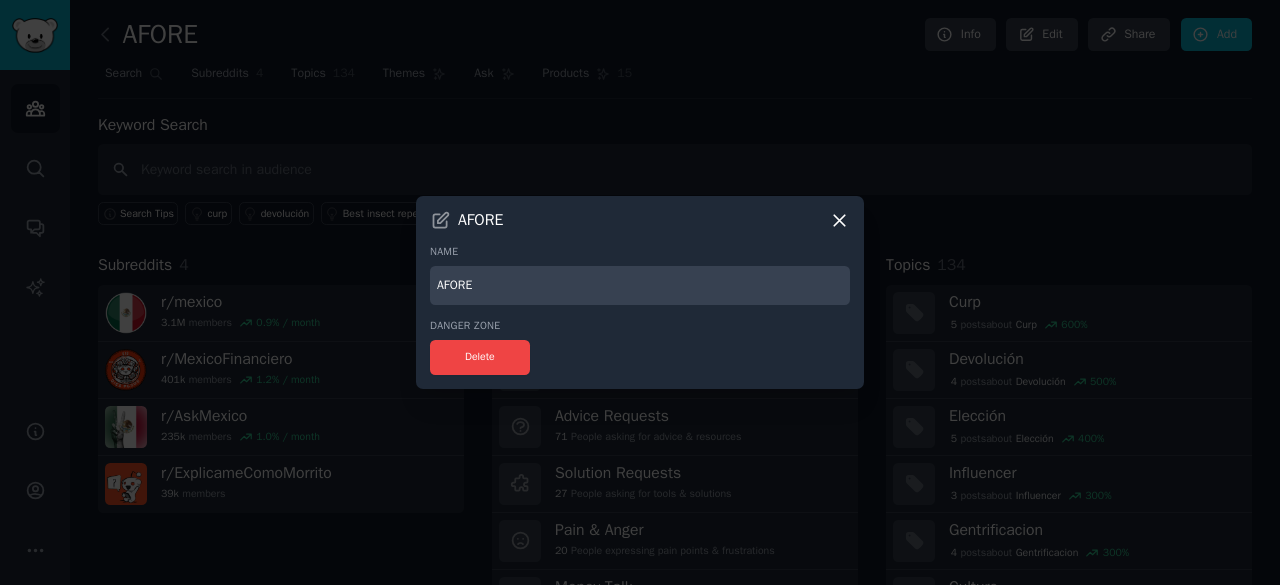click on "AFORE Name AFORE Danger Zone Delete" at bounding box center (640, 292) 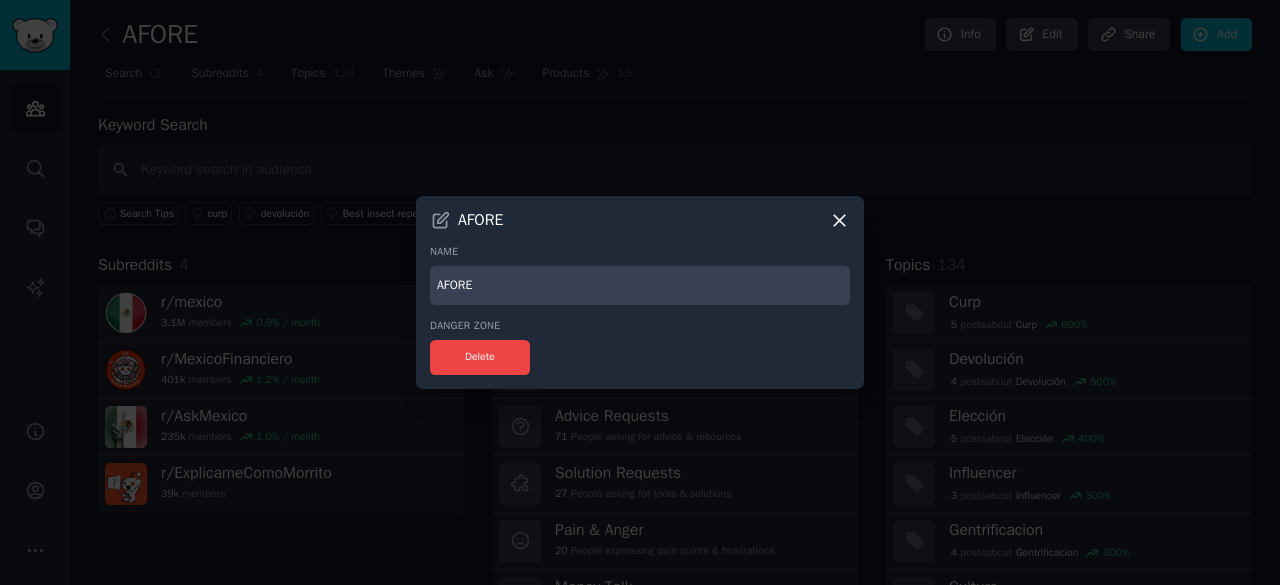 click 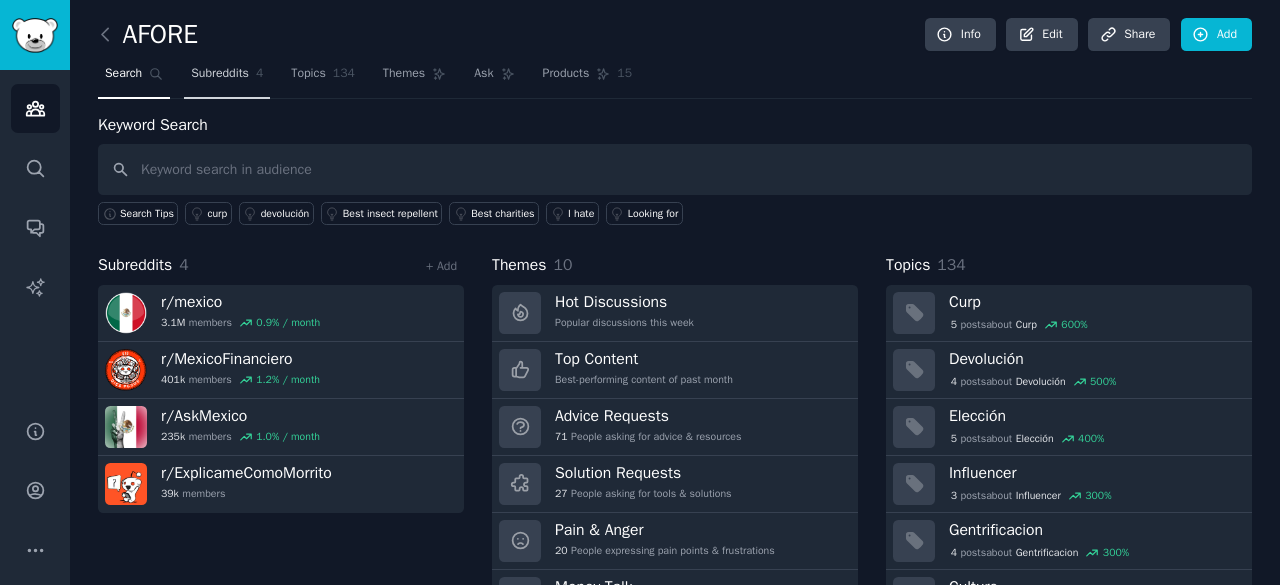 click on "Subreddits" at bounding box center (220, 74) 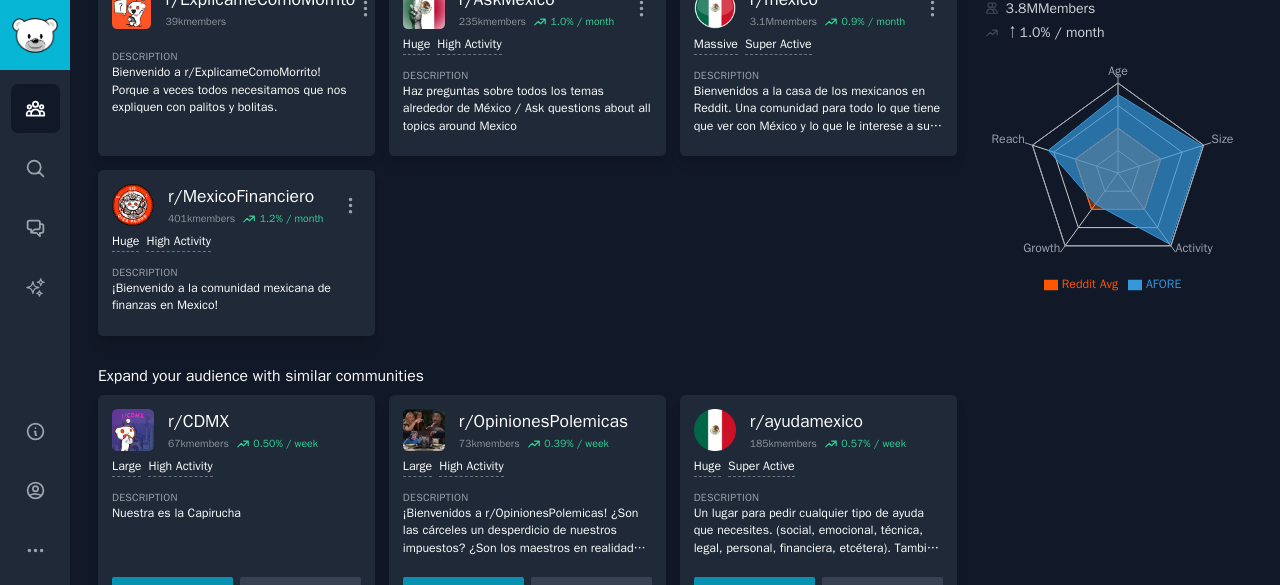 scroll, scrollTop: 0, scrollLeft: 0, axis: both 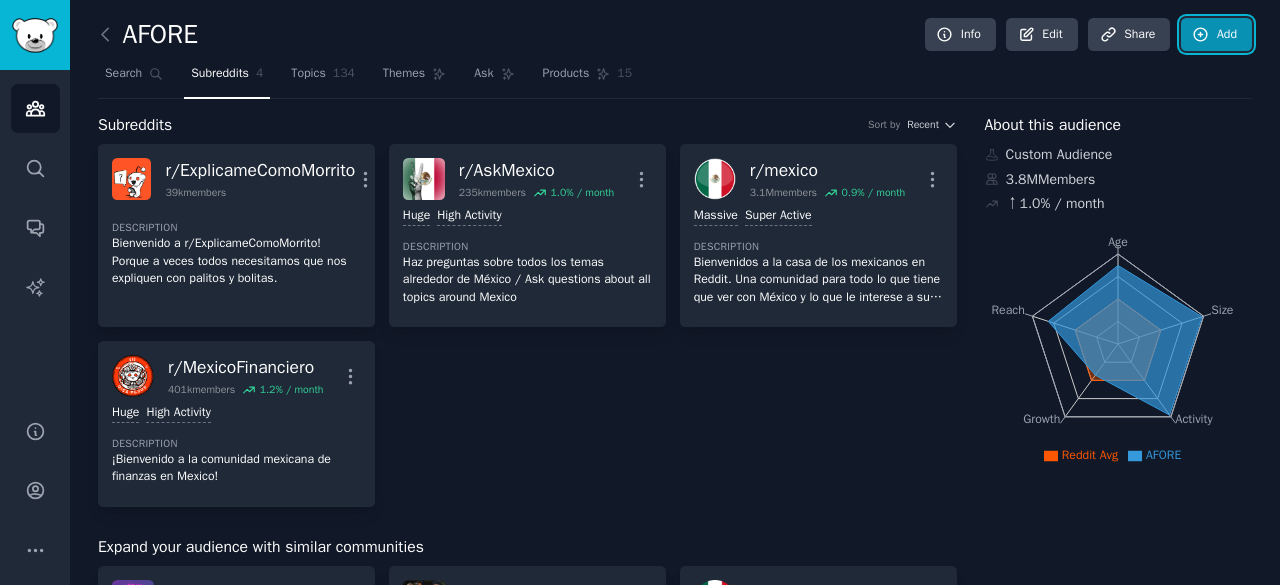 click 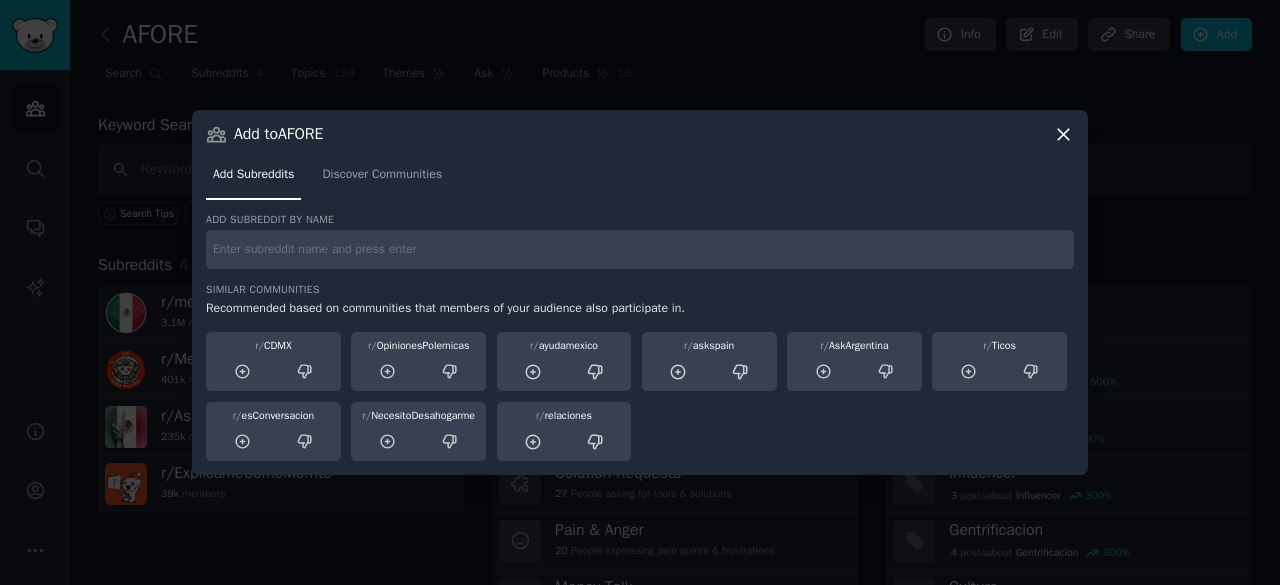 drag, startPoint x: 390, startPoint y: 250, endPoint x: 396, endPoint y: 240, distance: 11.661903 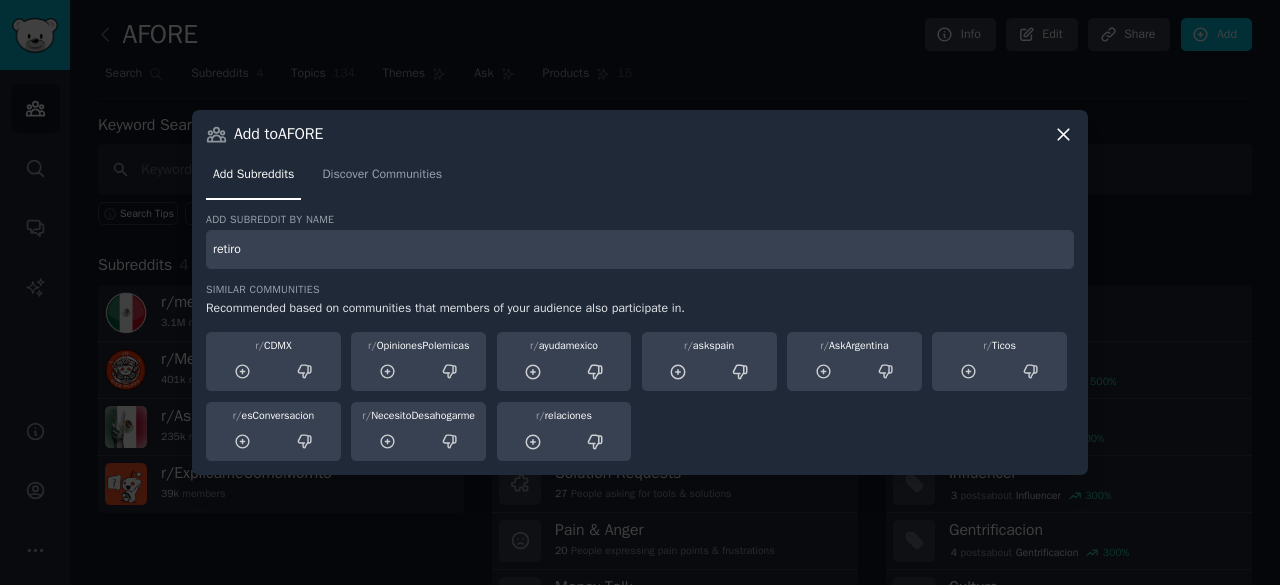 type on "retiro" 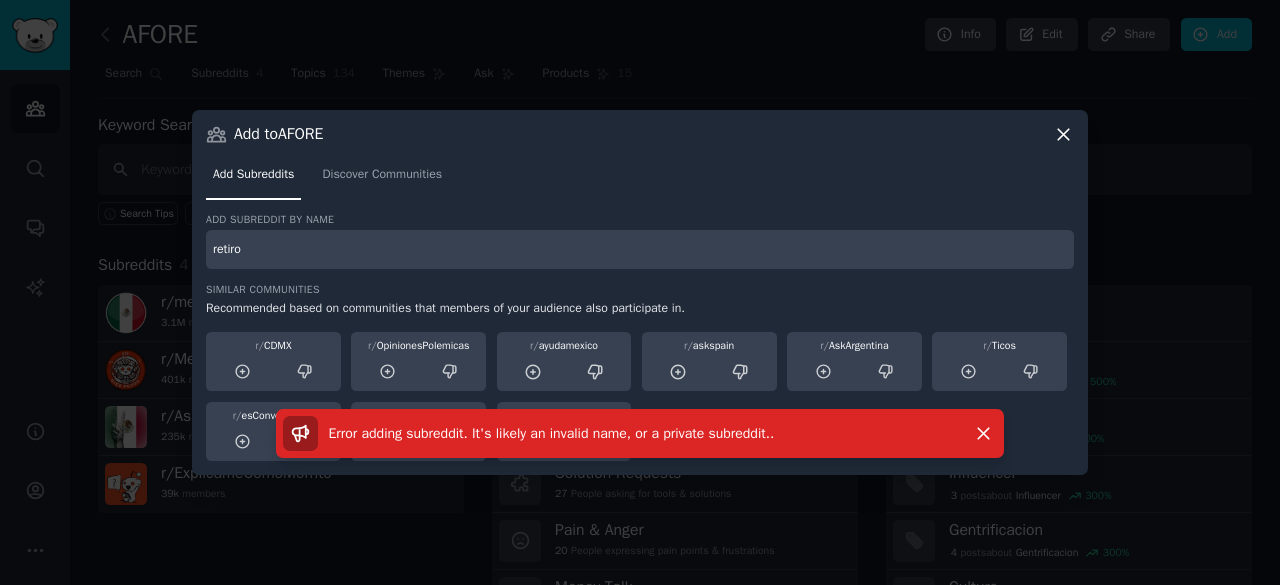 click 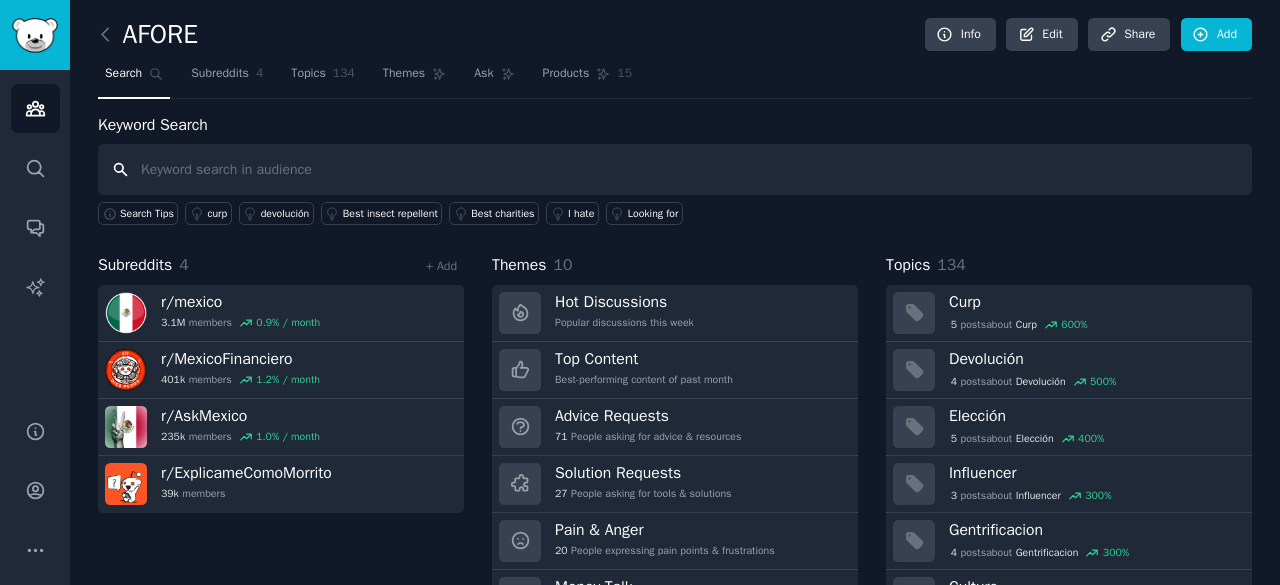 click at bounding box center (675, 169) 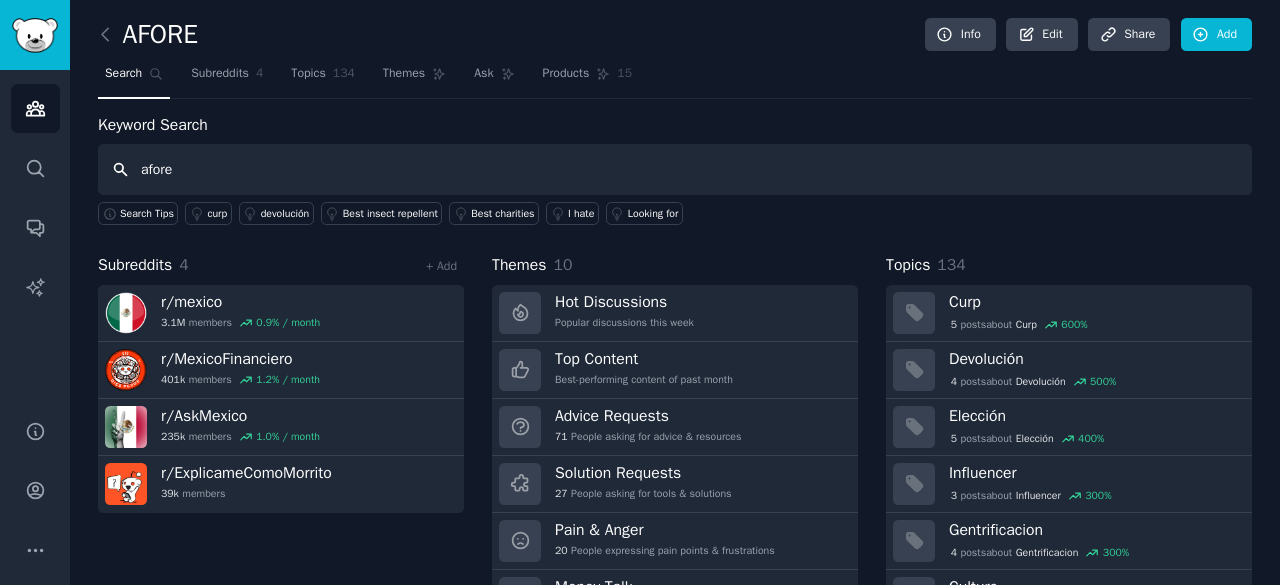 type on "afore" 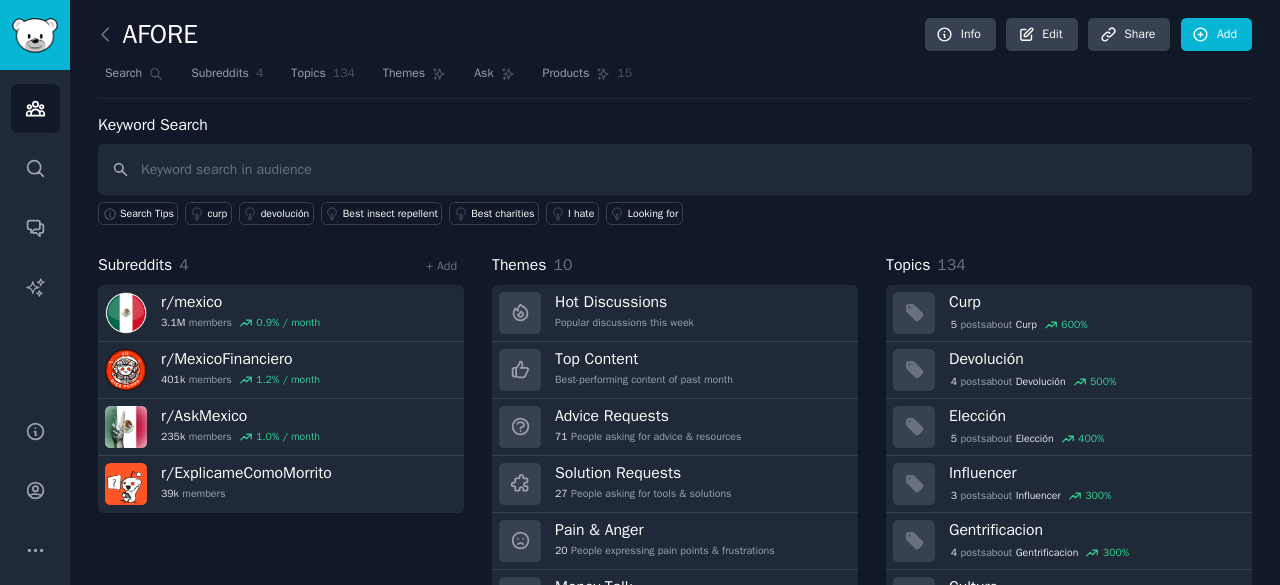 type 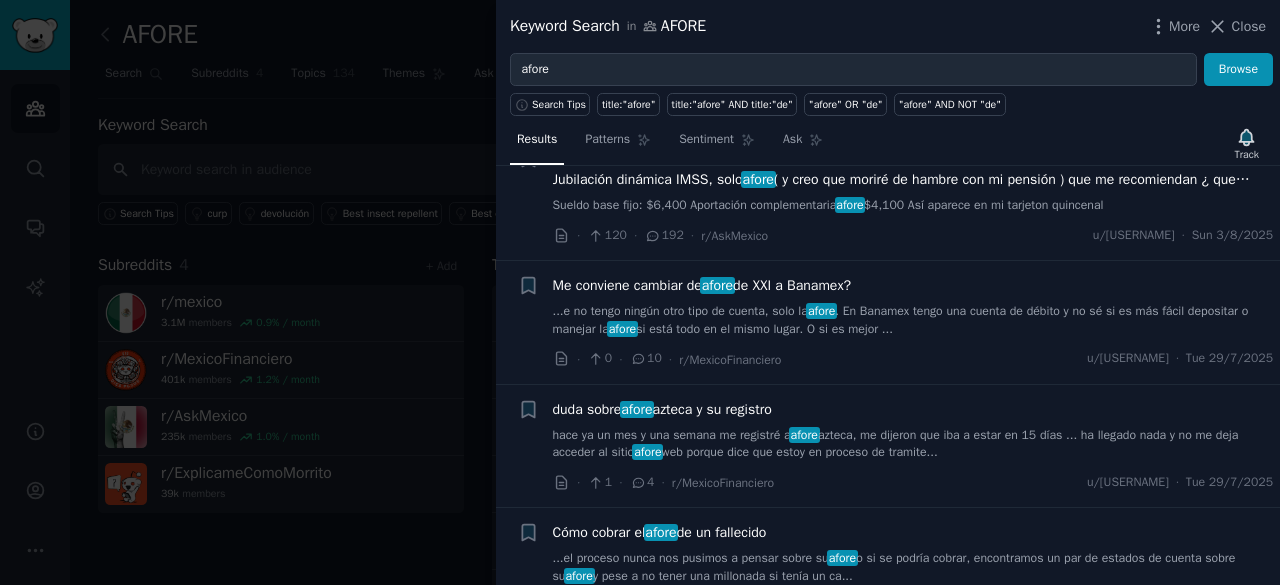 scroll, scrollTop: 0, scrollLeft: 0, axis: both 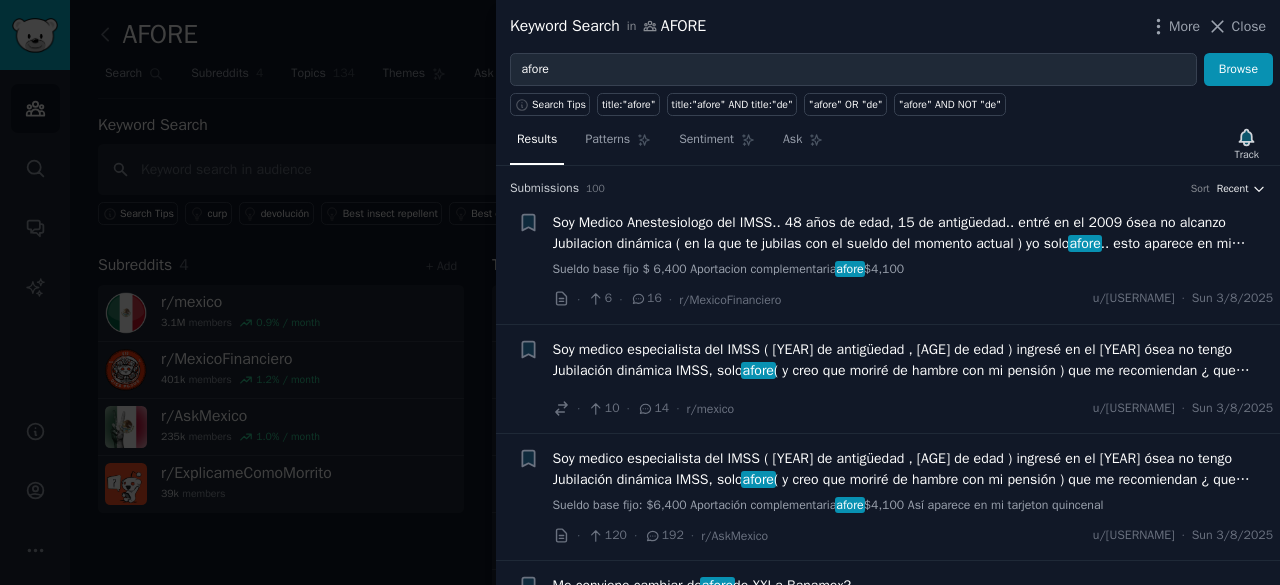 click 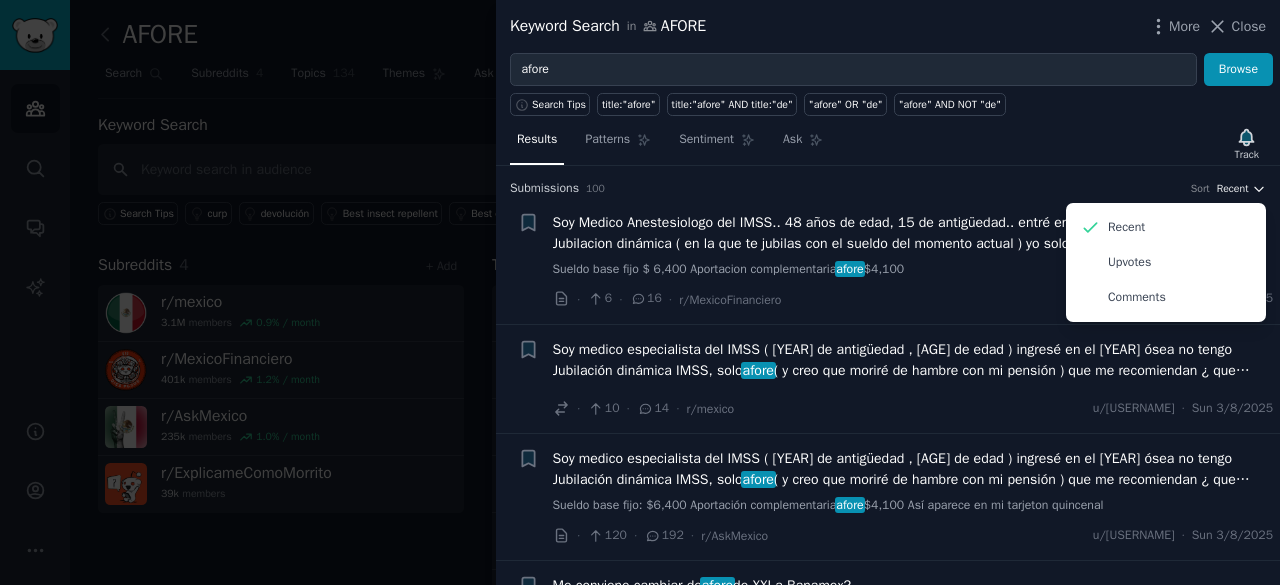 click 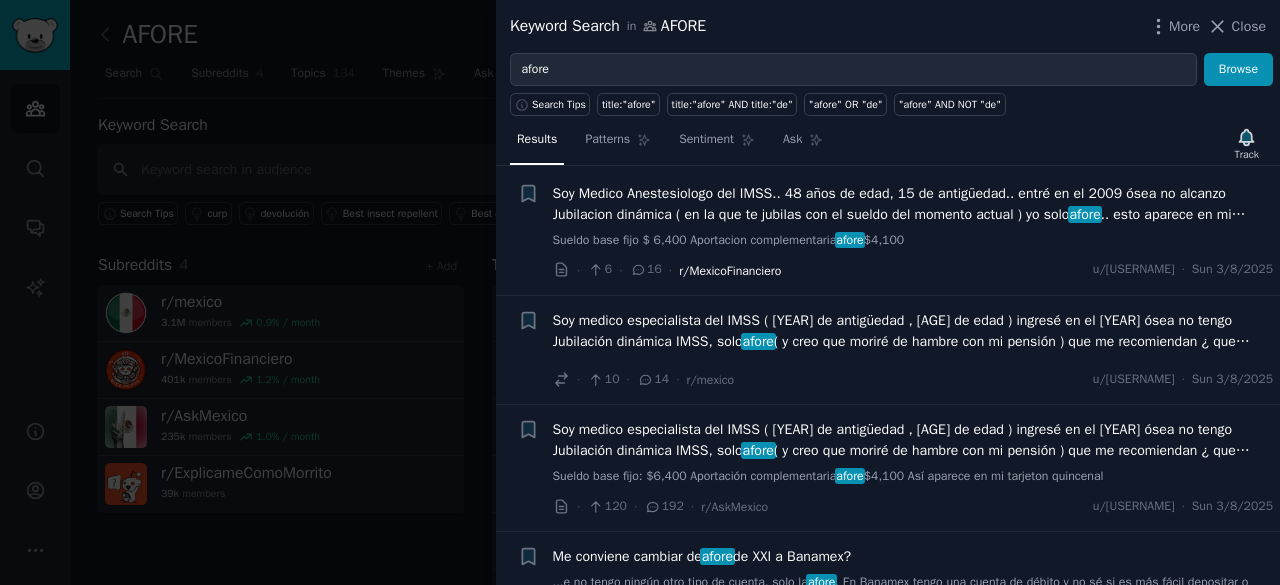 scroll, scrollTop: 0, scrollLeft: 0, axis: both 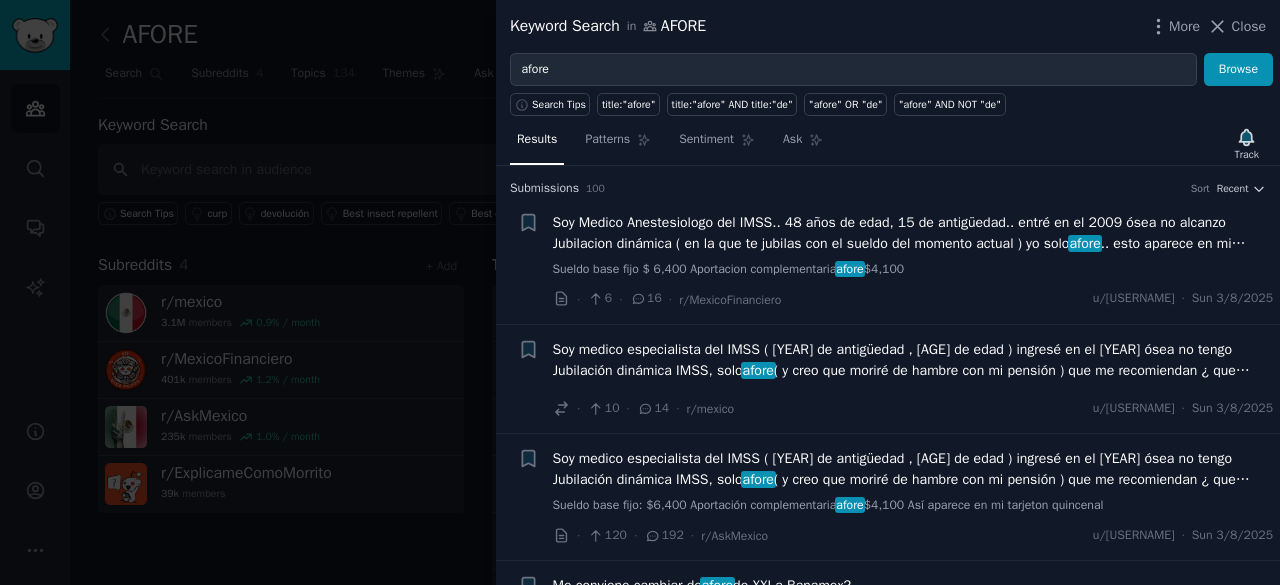 type 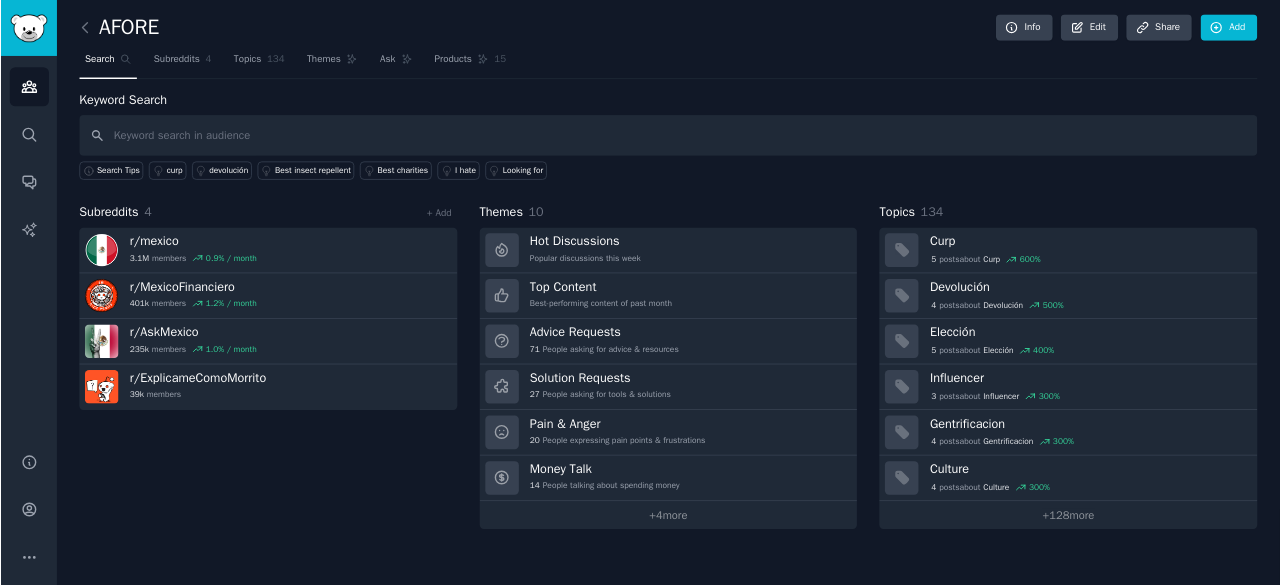 scroll, scrollTop: 0, scrollLeft: 0, axis: both 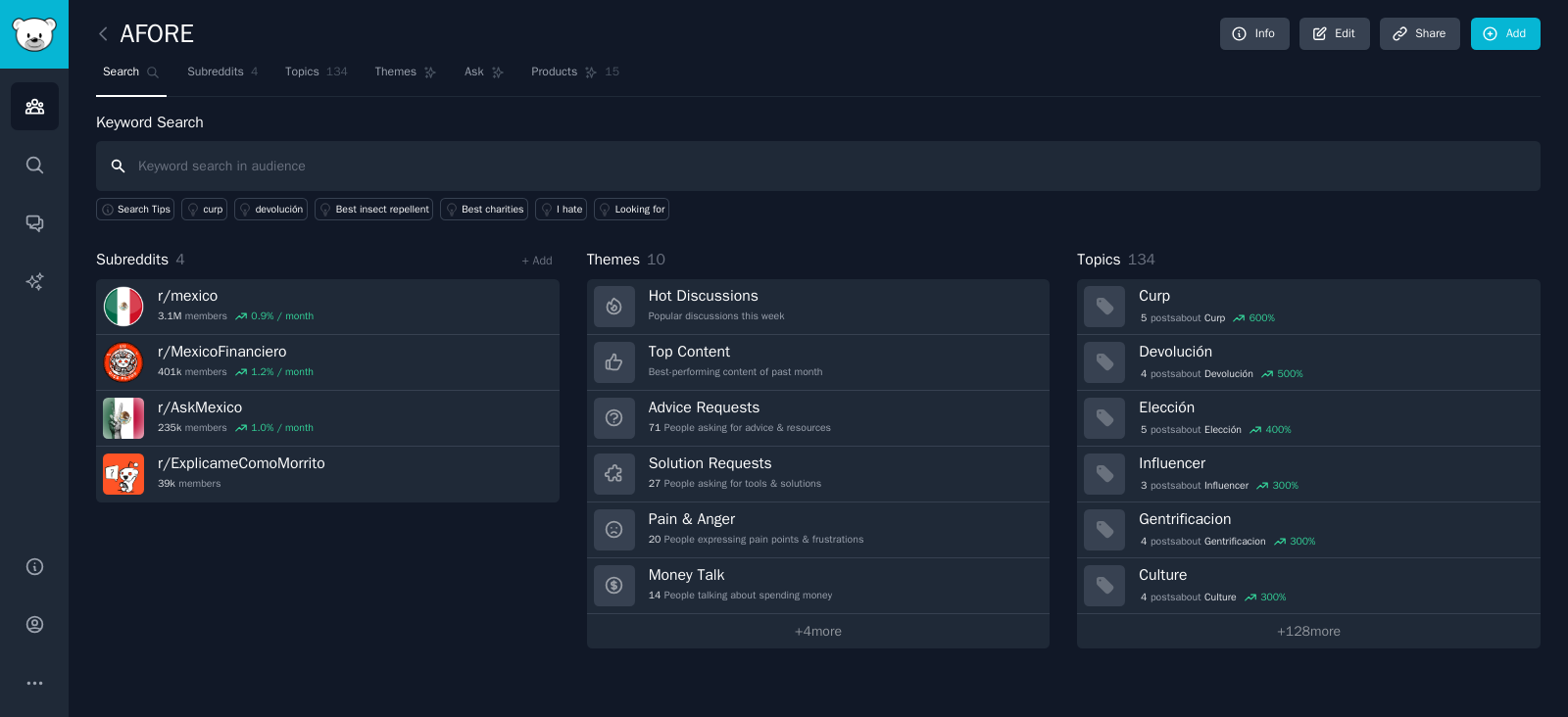 click at bounding box center [818, 166] 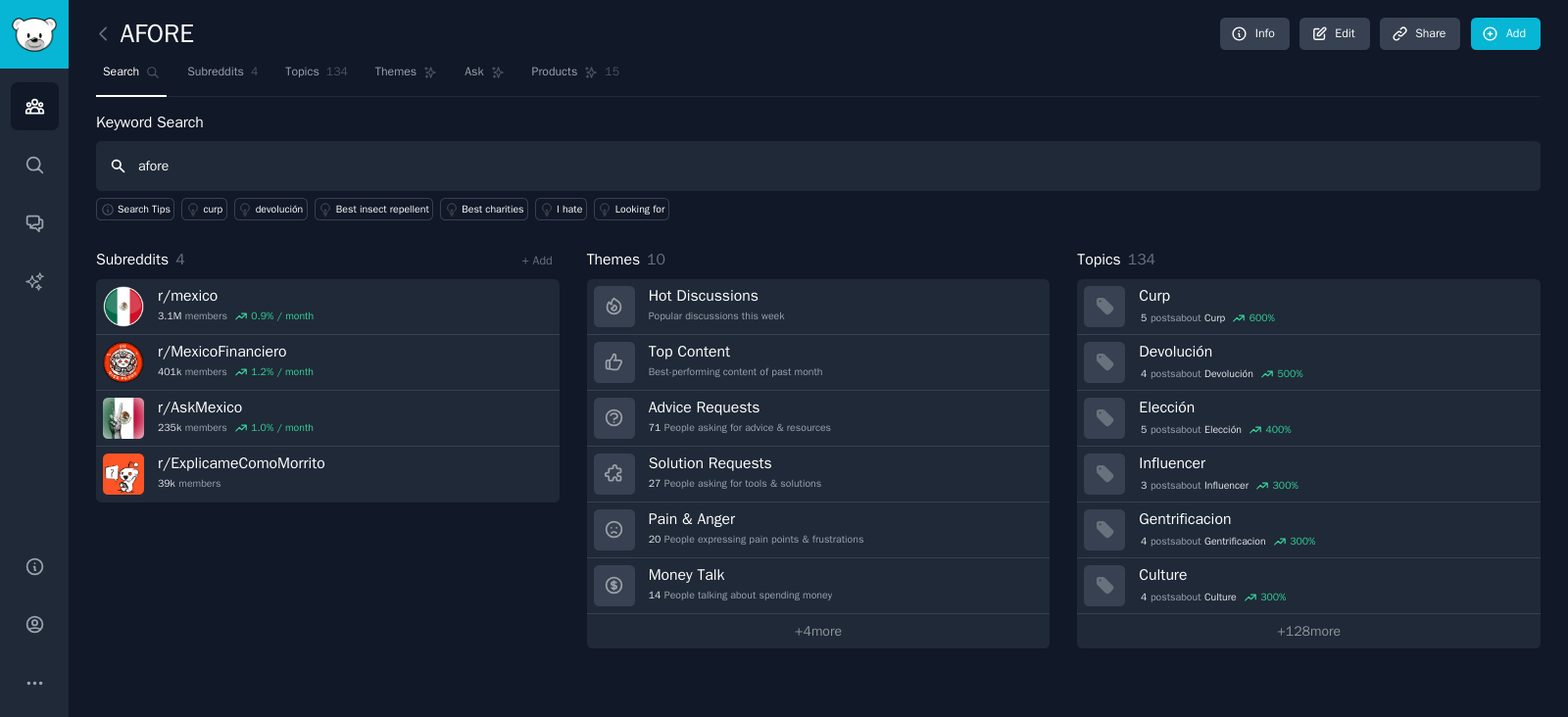 type on "afore" 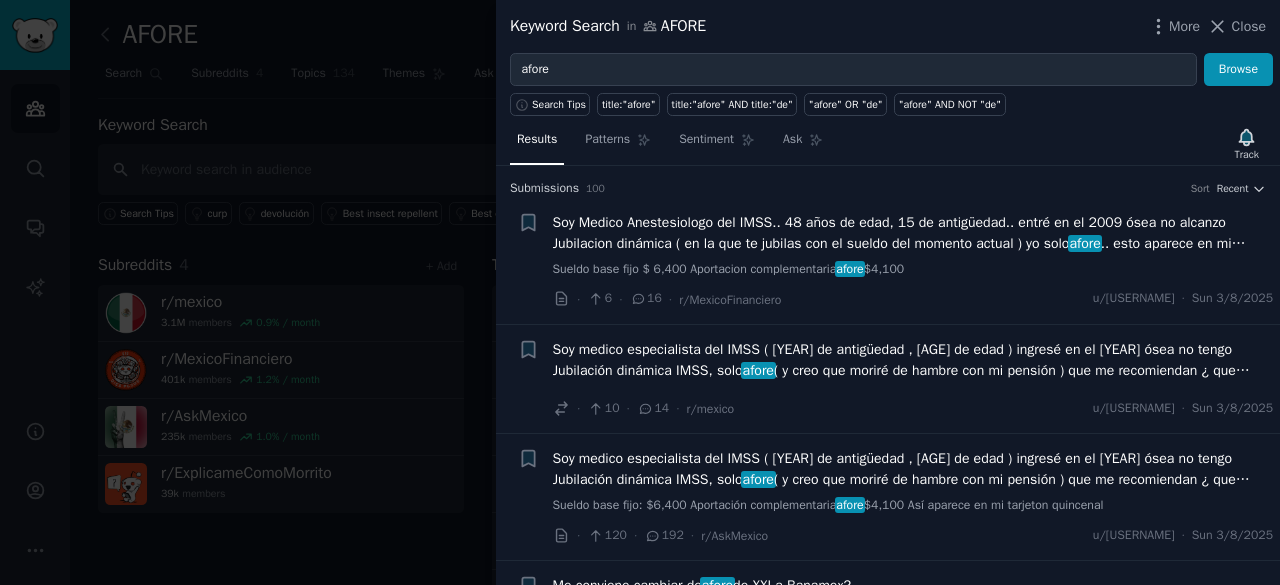 type 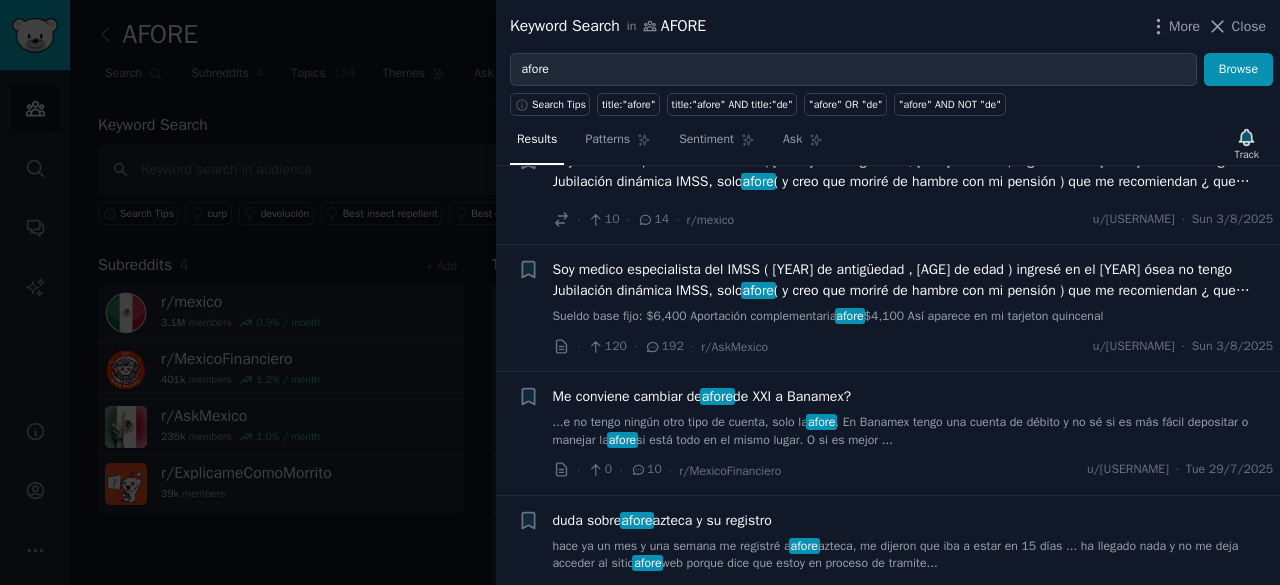 scroll, scrollTop: 0, scrollLeft: 0, axis: both 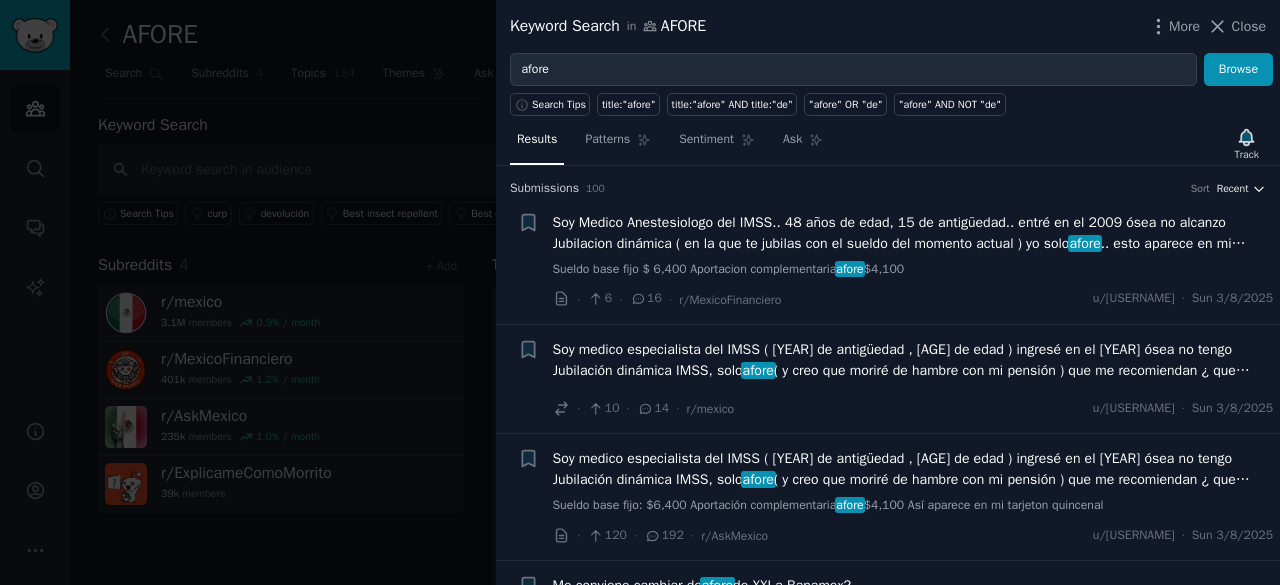 click on "Recent" at bounding box center [1233, 189] 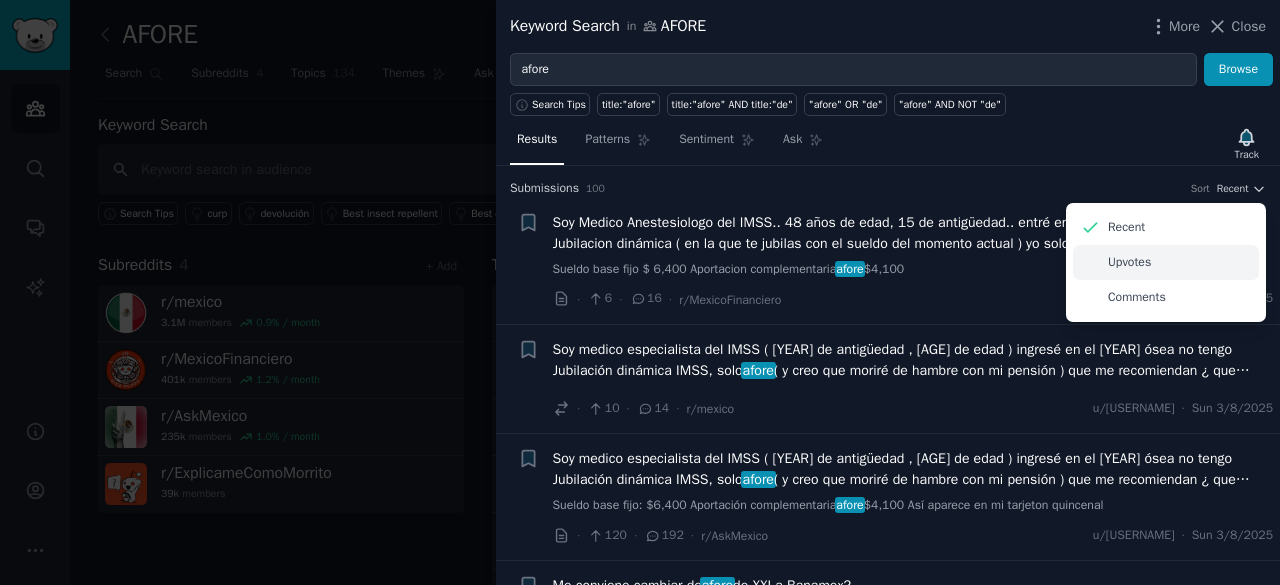 click on "Upvotes" at bounding box center [1129, 263] 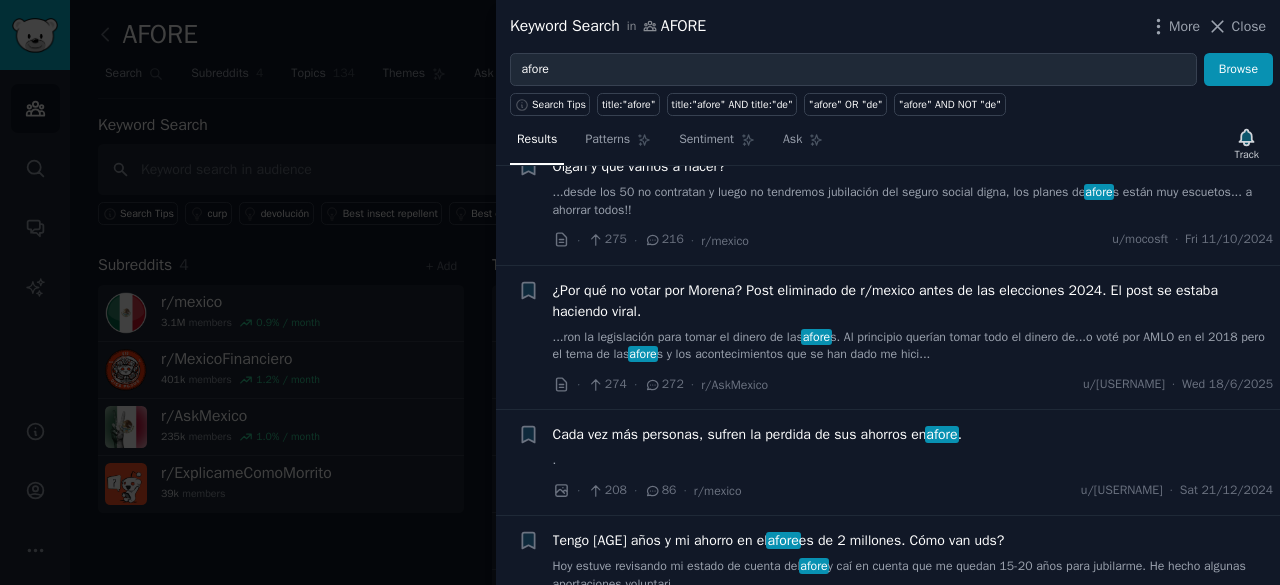 scroll, scrollTop: 300, scrollLeft: 0, axis: vertical 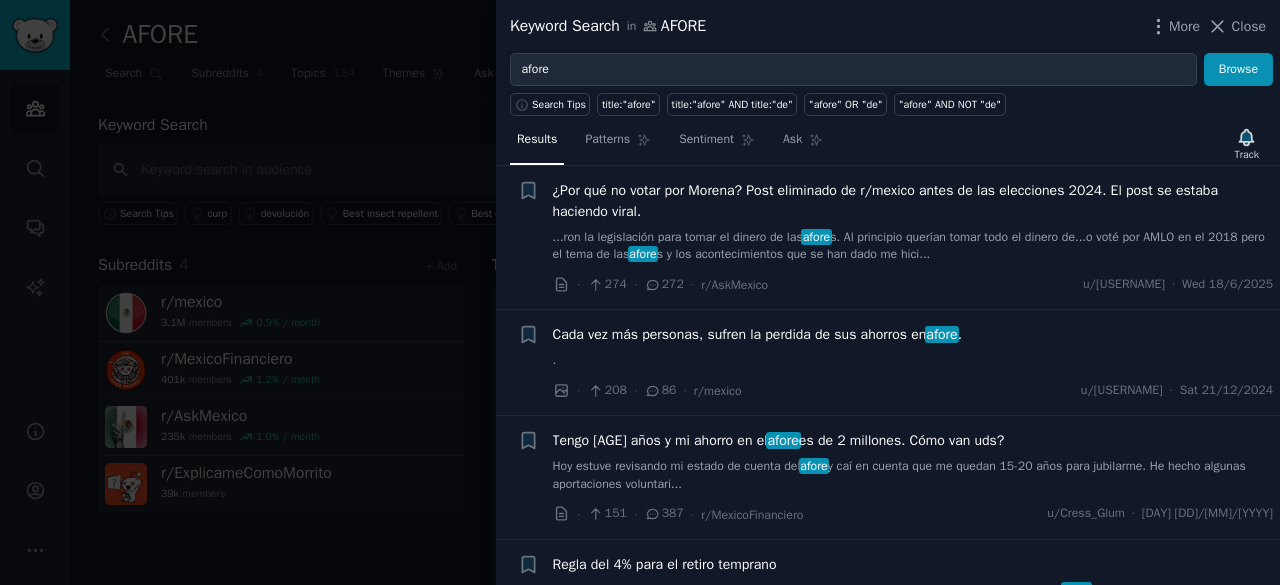type 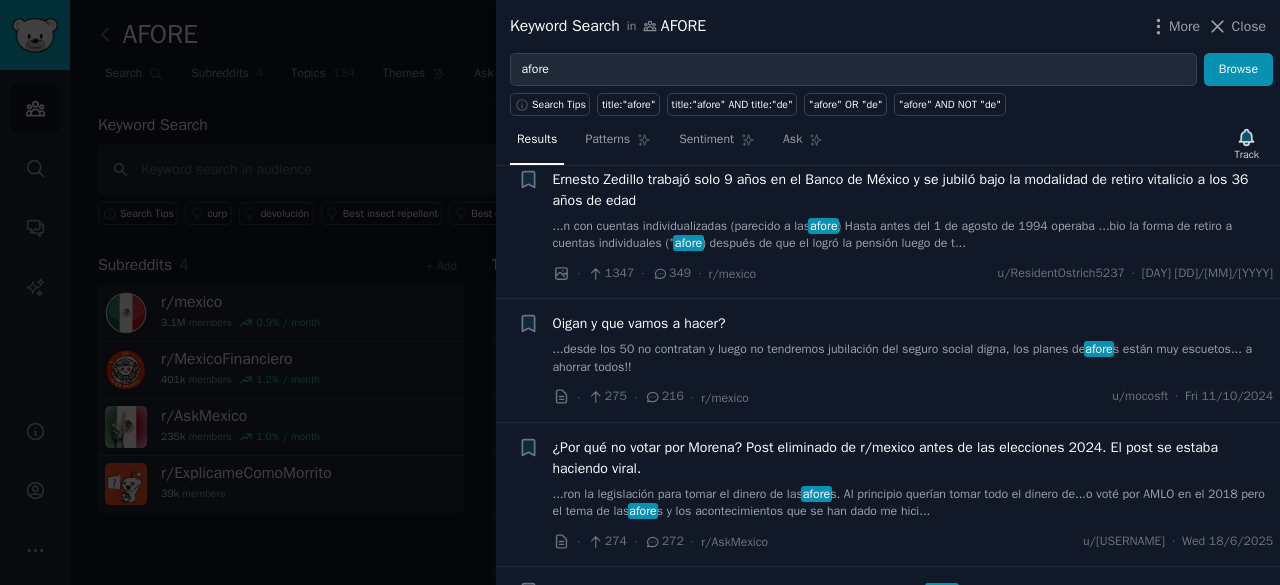 scroll, scrollTop: 0, scrollLeft: 0, axis: both 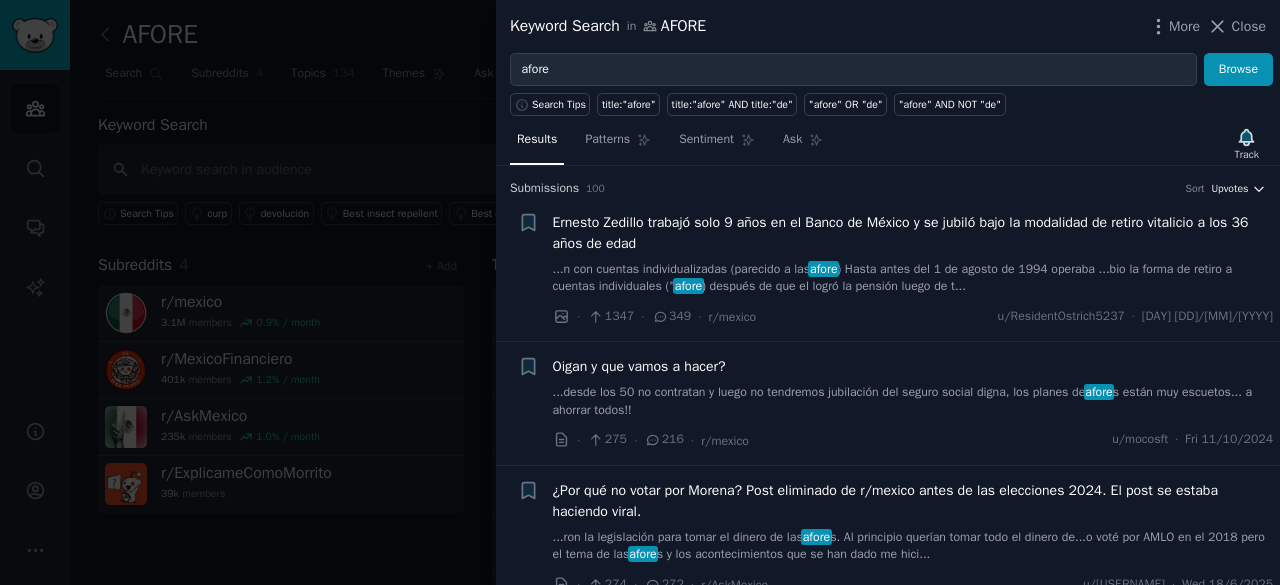 click on "Upvotes" at bounding box center [1229, 189] 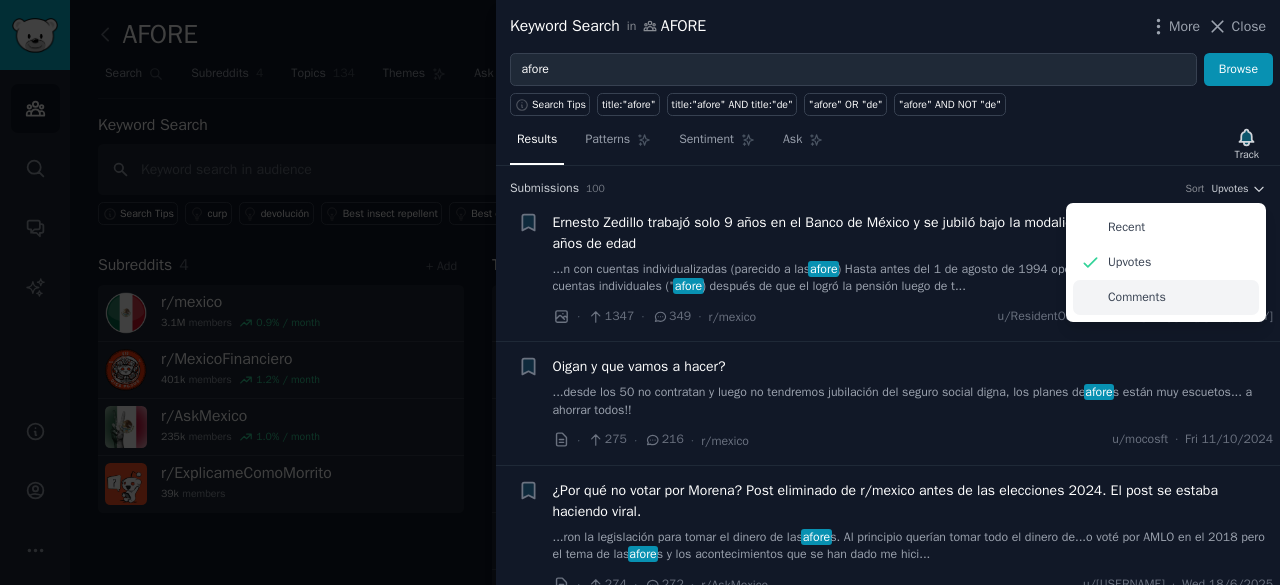 click on "Comments" at bounding box center (1166, 297) 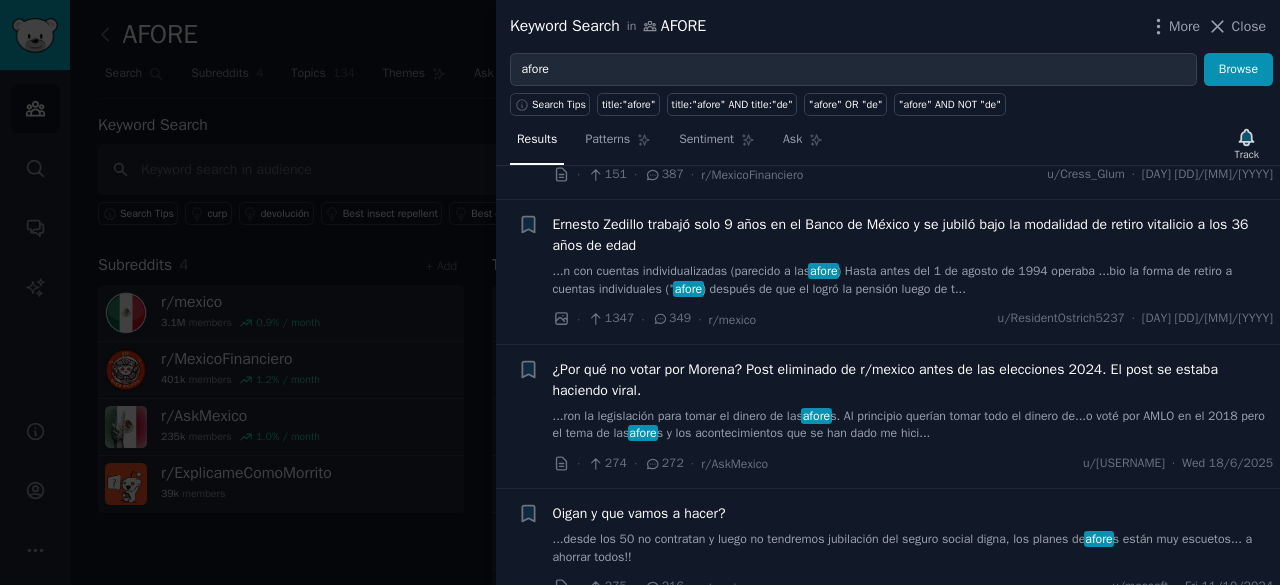 scroll, scrollTop: 0, scrollLeft: 0, axis: both 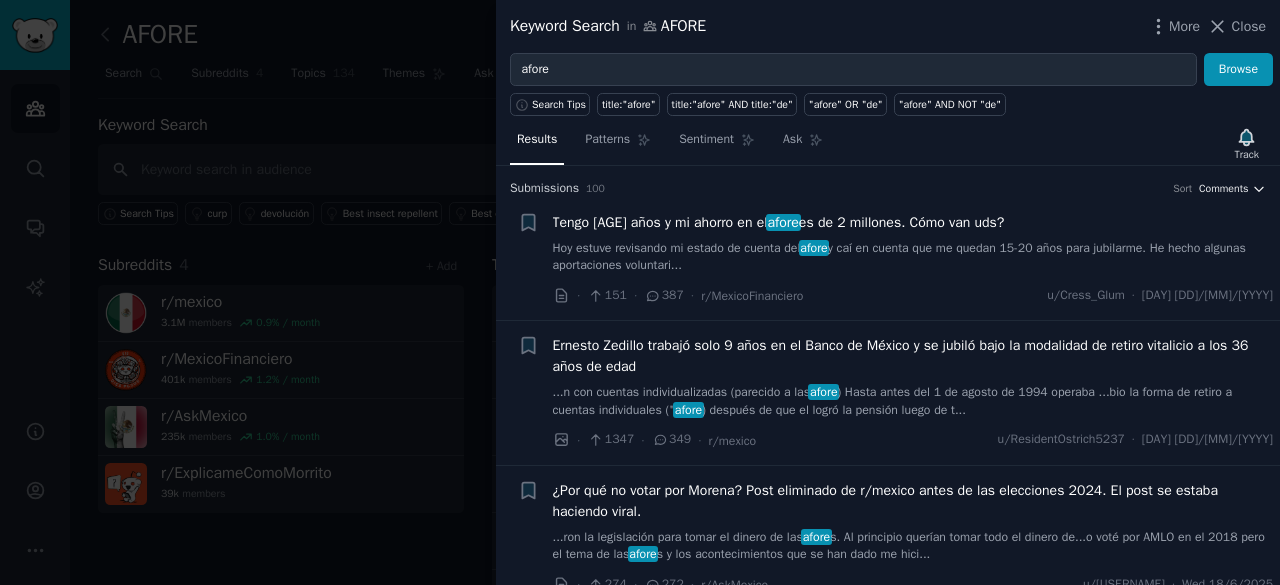 click on "Comments" at bounding box center [1224, 189] 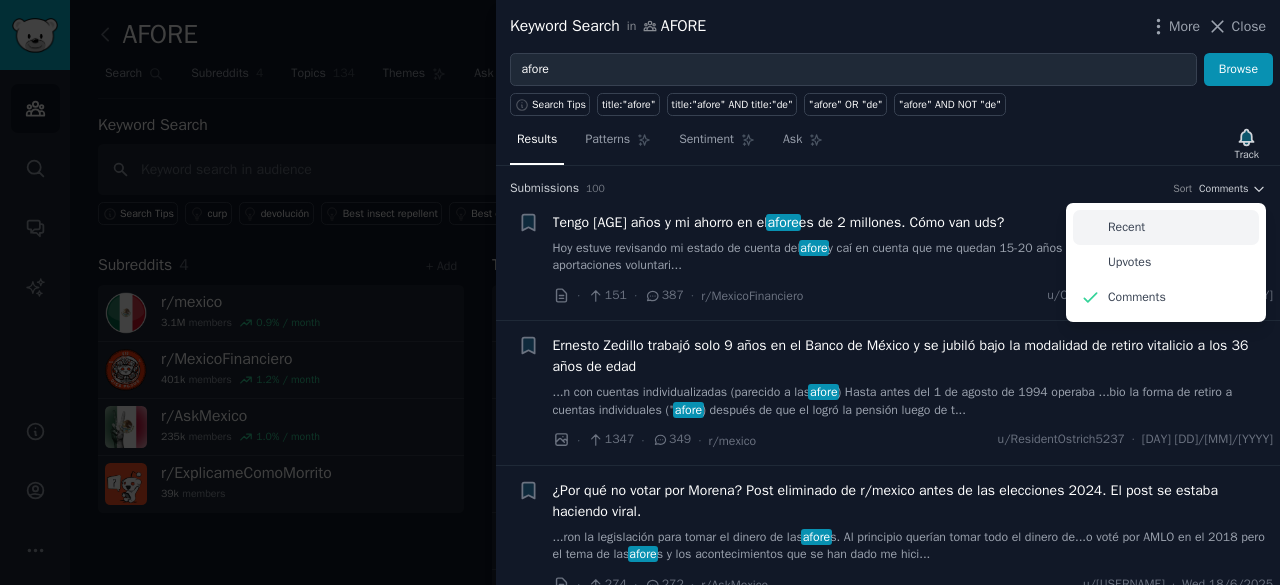 click on "Recent" at bounding box center (1166, 227) 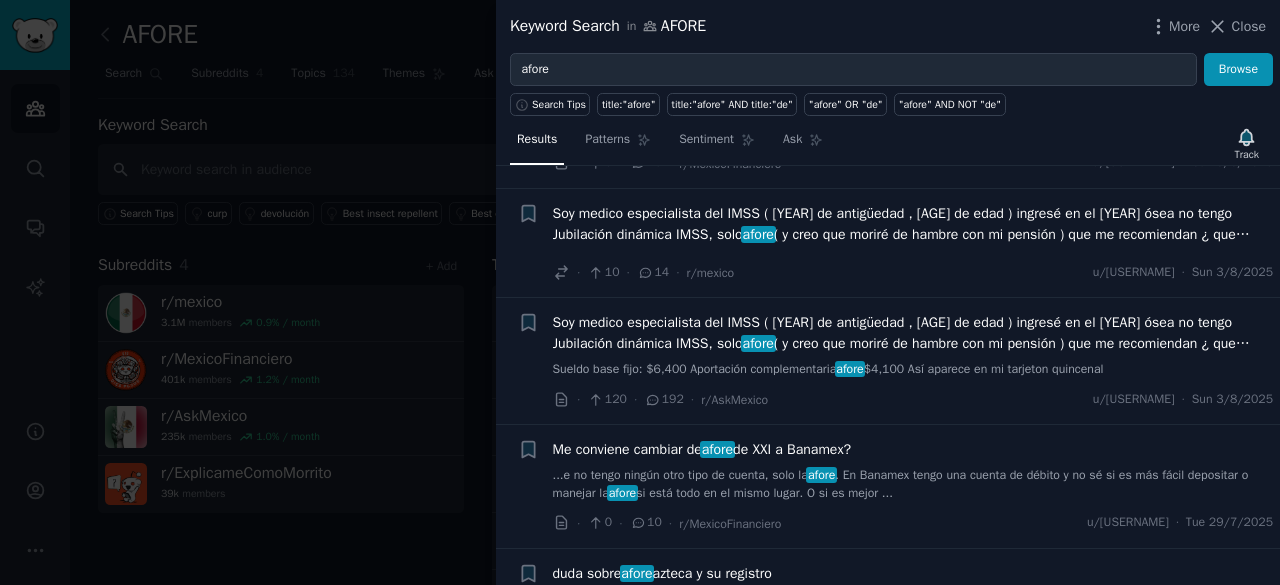 scroll, scrollTop: 0, scrollLeft: 0, axis: both 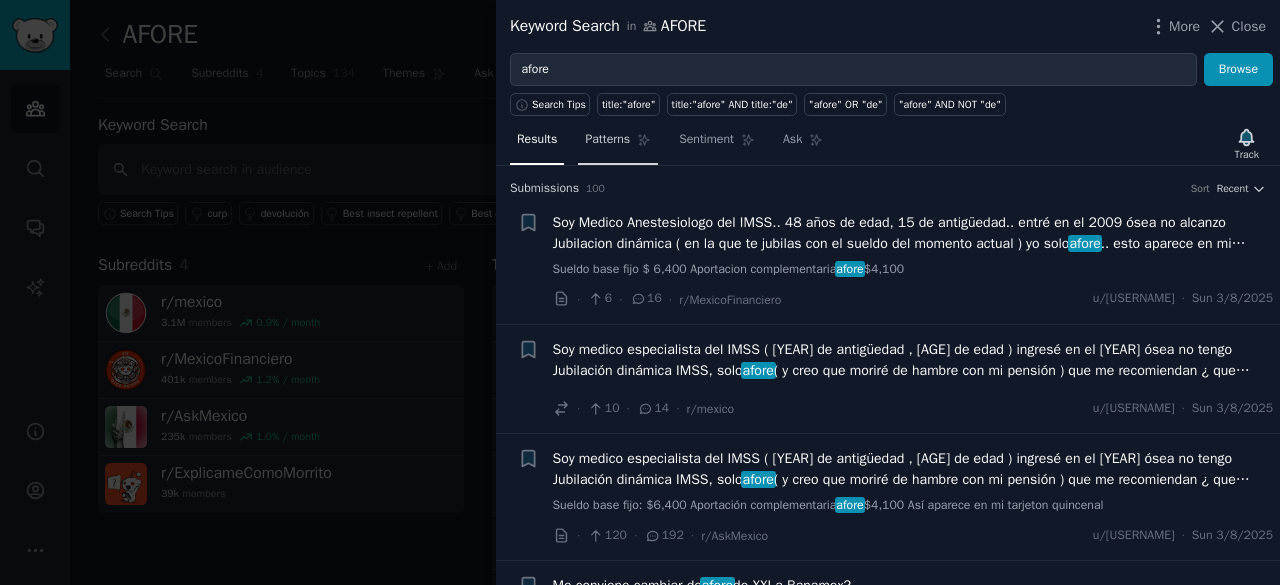click on "Patterns" at bounding box center [607, 140] 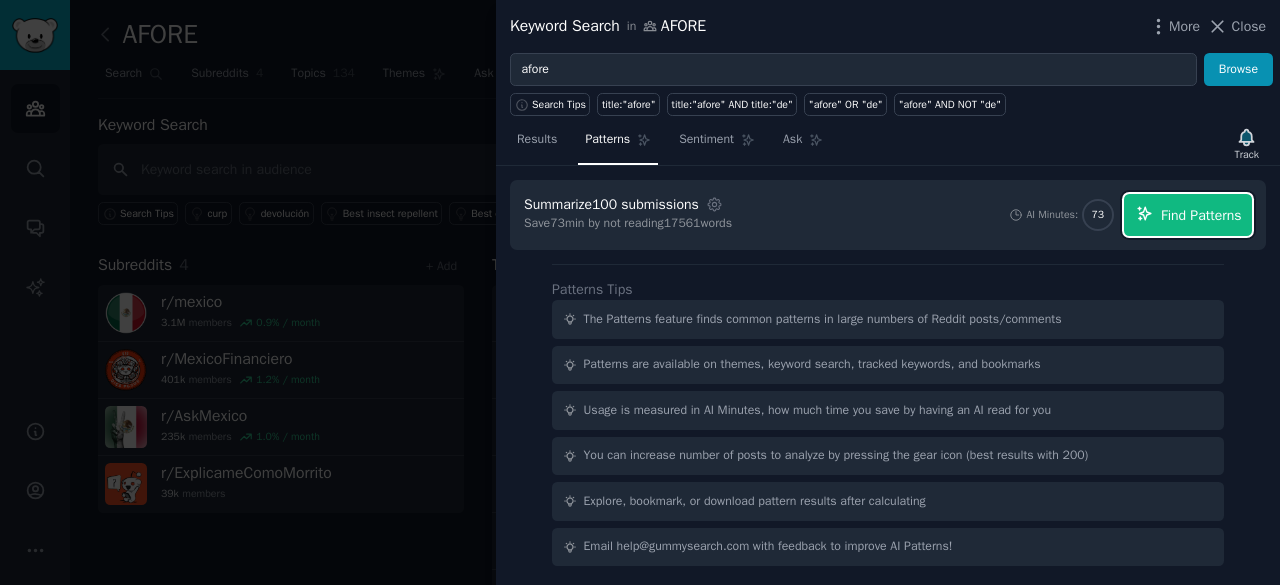 click on "Find Patterns" at bounding box center [1188, 215] 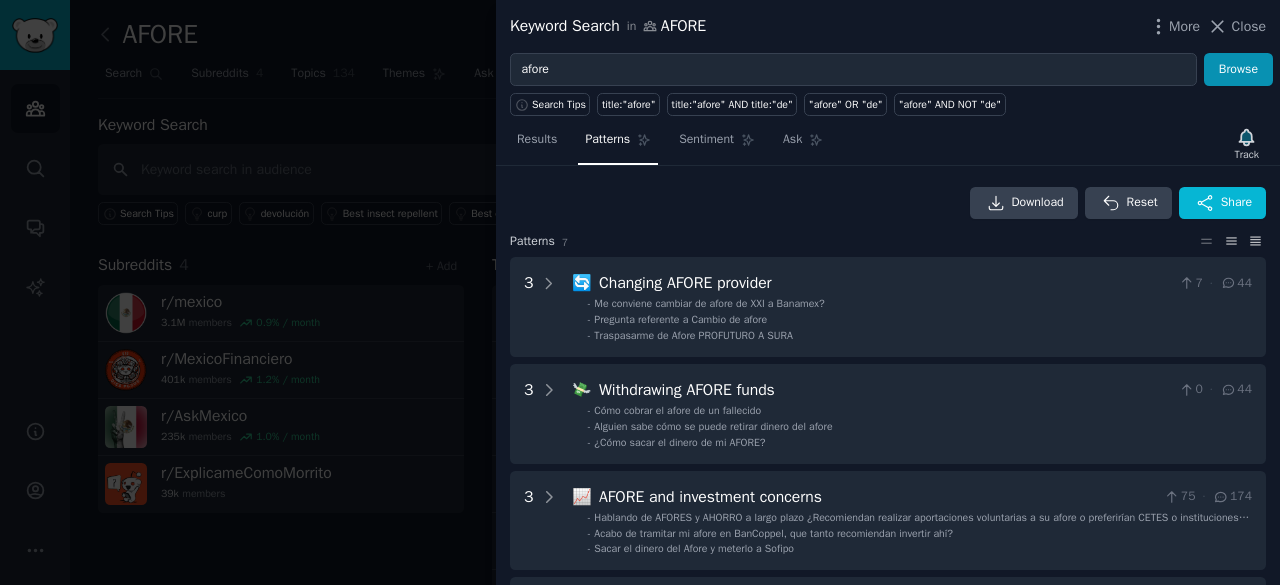 click 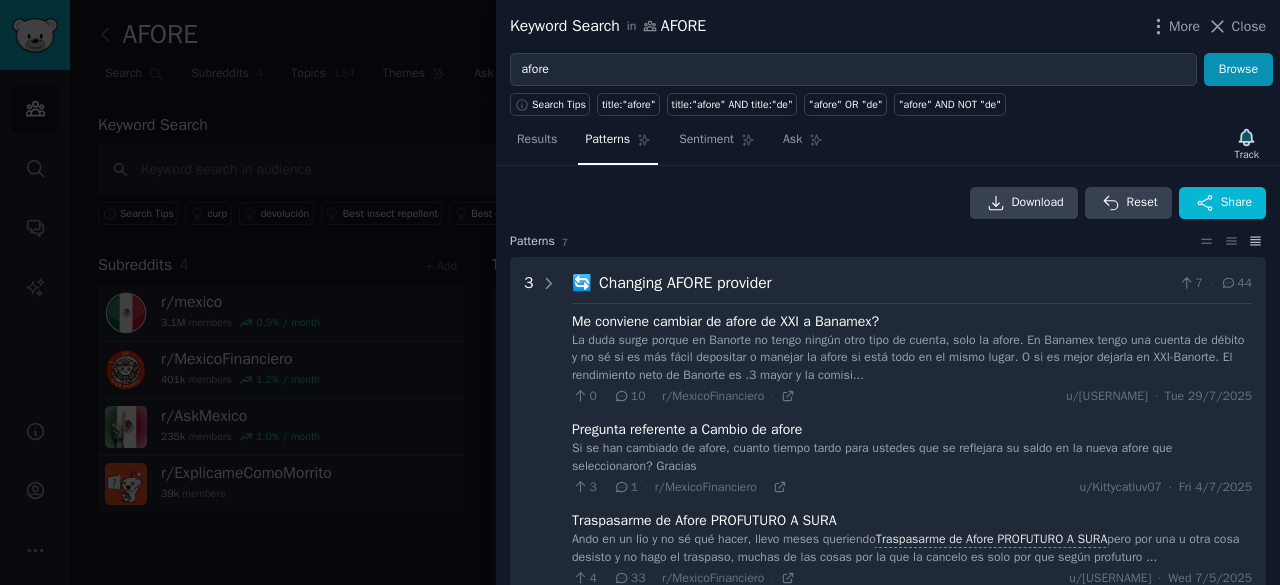 click 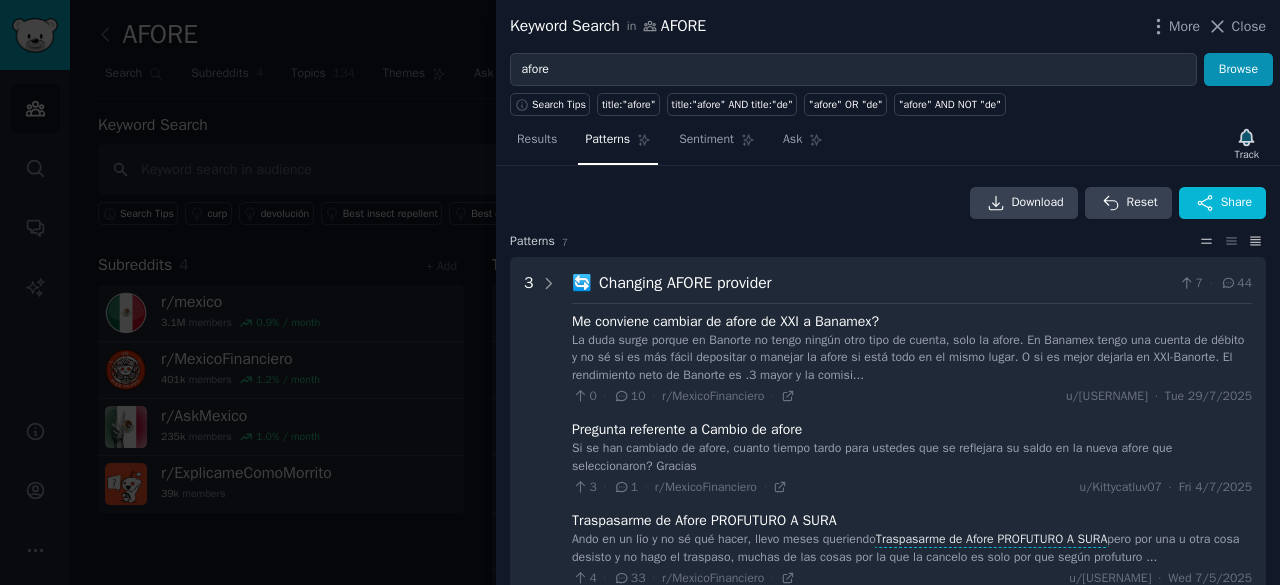 click 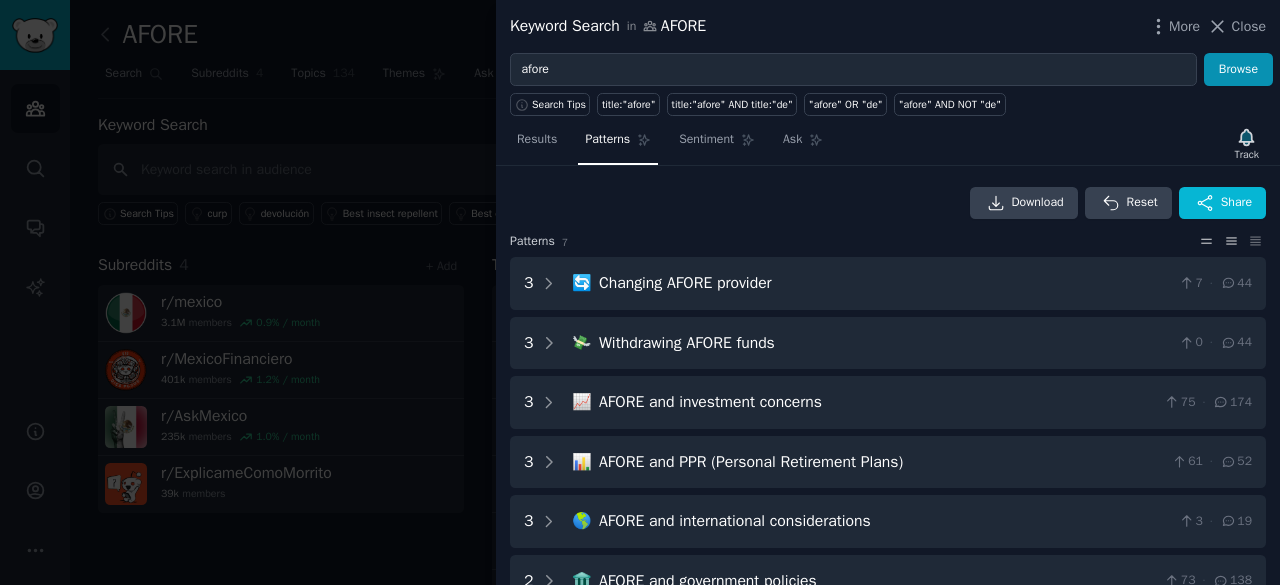 click 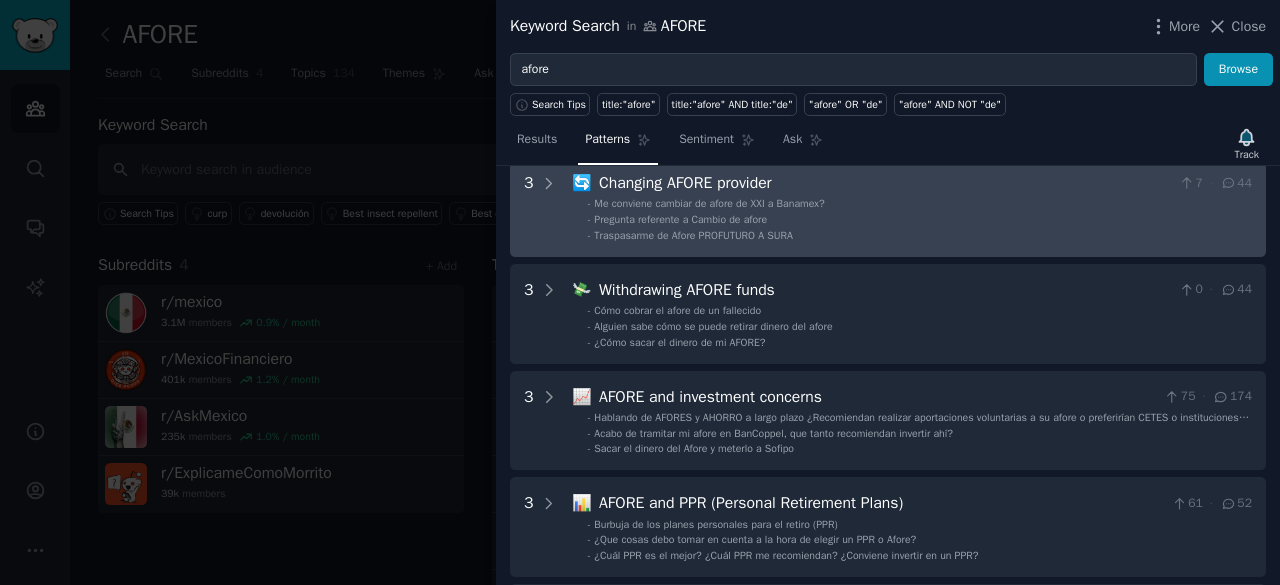 scroll, scrollTop: 0, scrollLeft: 0, axis: both 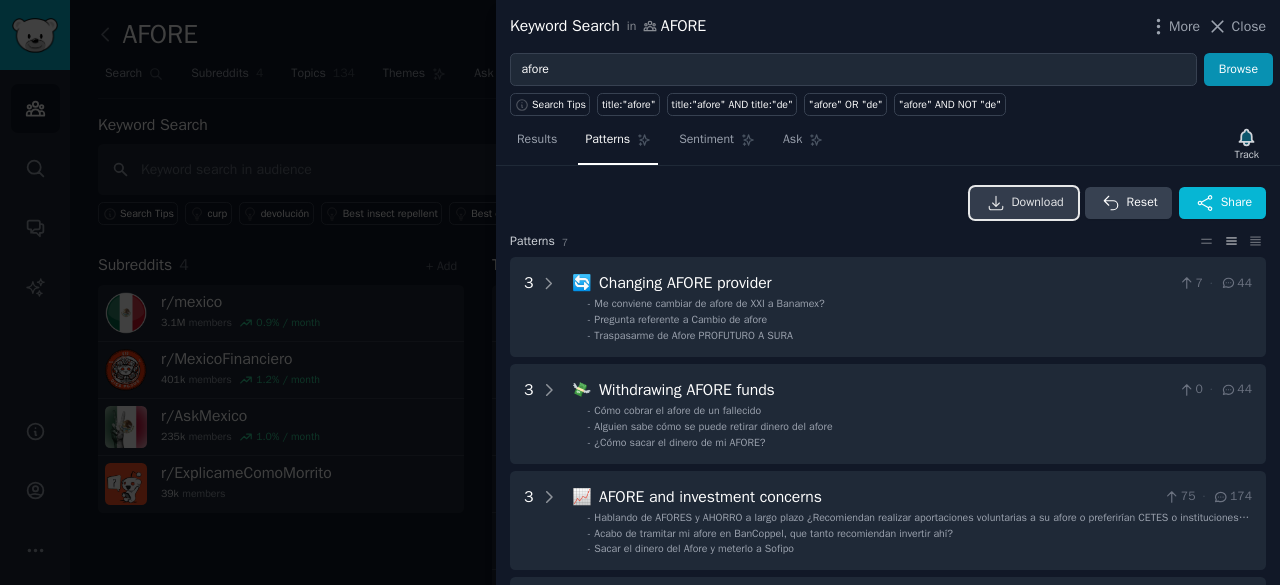 click on "Download" at bounding box center [1024, 203] 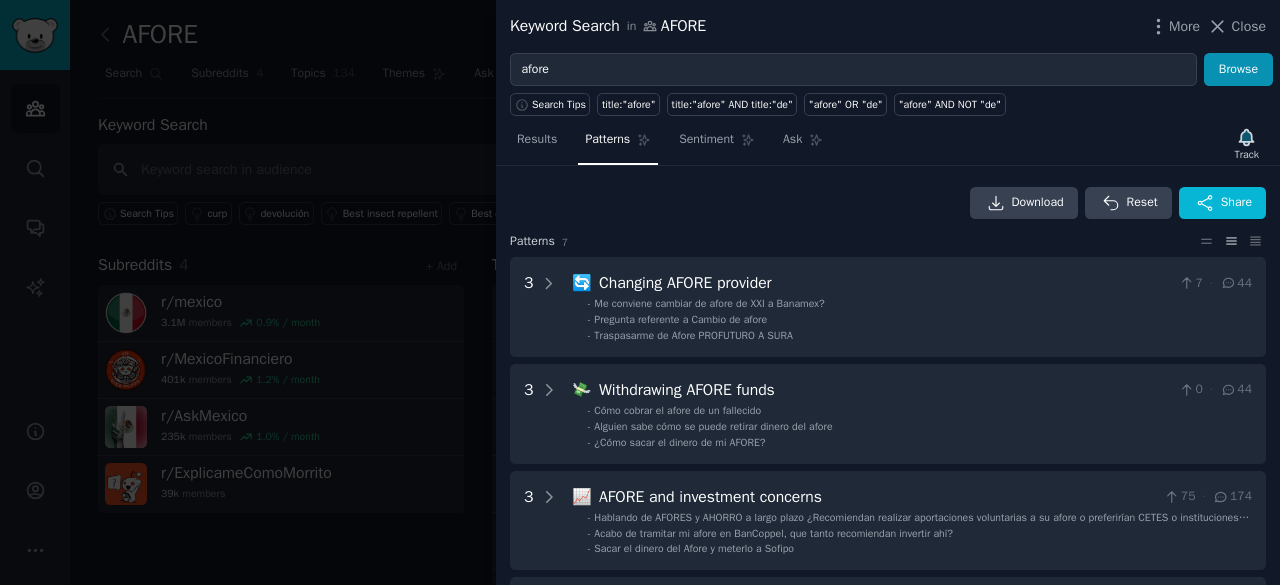 click on "Download Reset Share" at bounding box center [888, 203] 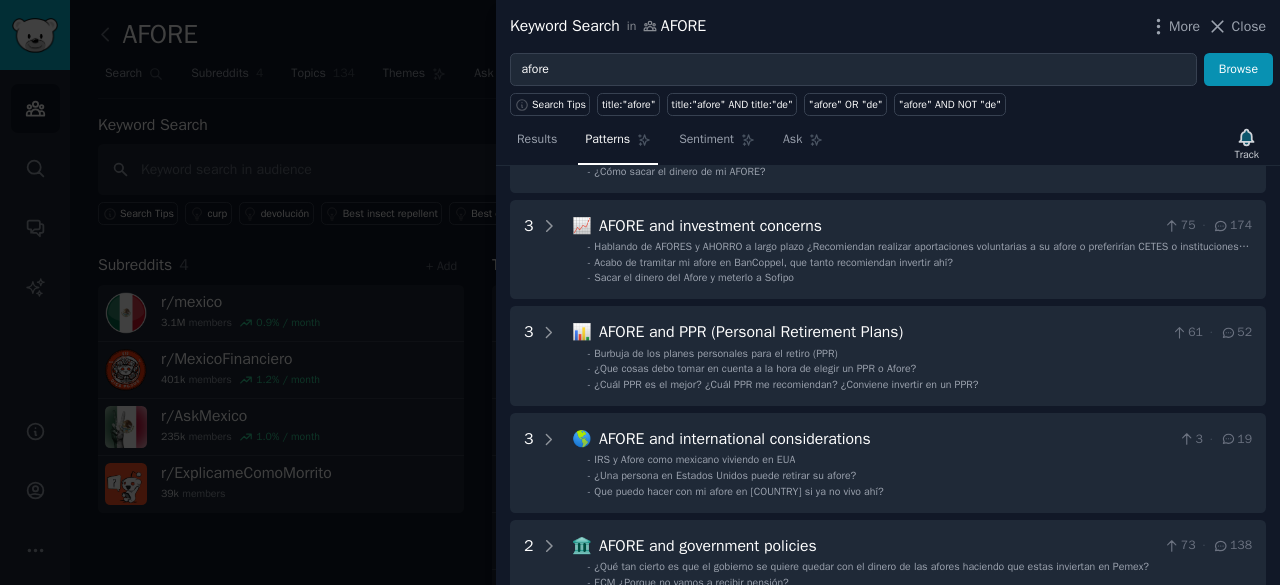 scroll, scrollTop: 300, scrollLeft: 0, axis: vertical 